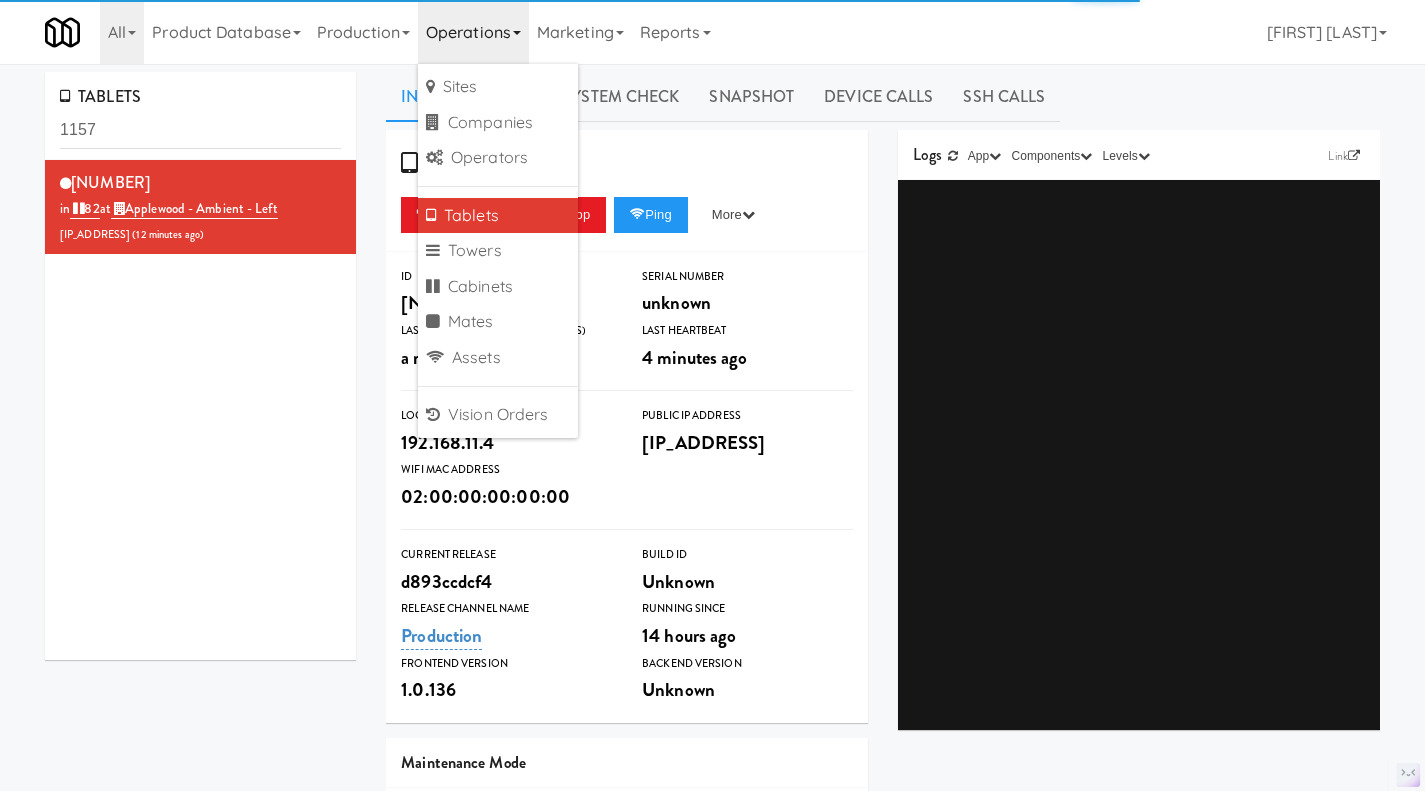scroll, scrollTop: 0, scrollLeft: 0, axis: both 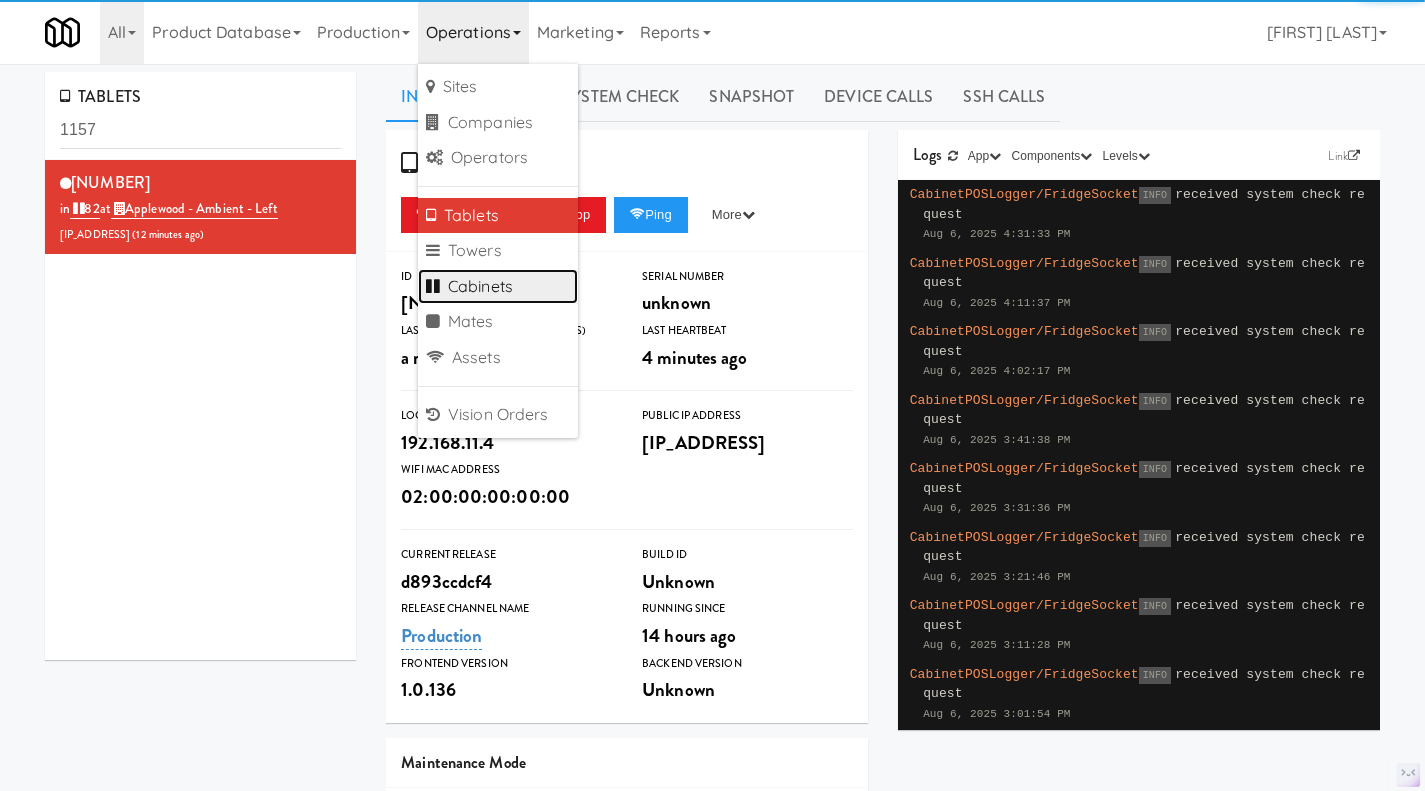 click on "Cabinets" at bounding box center (498, 287) 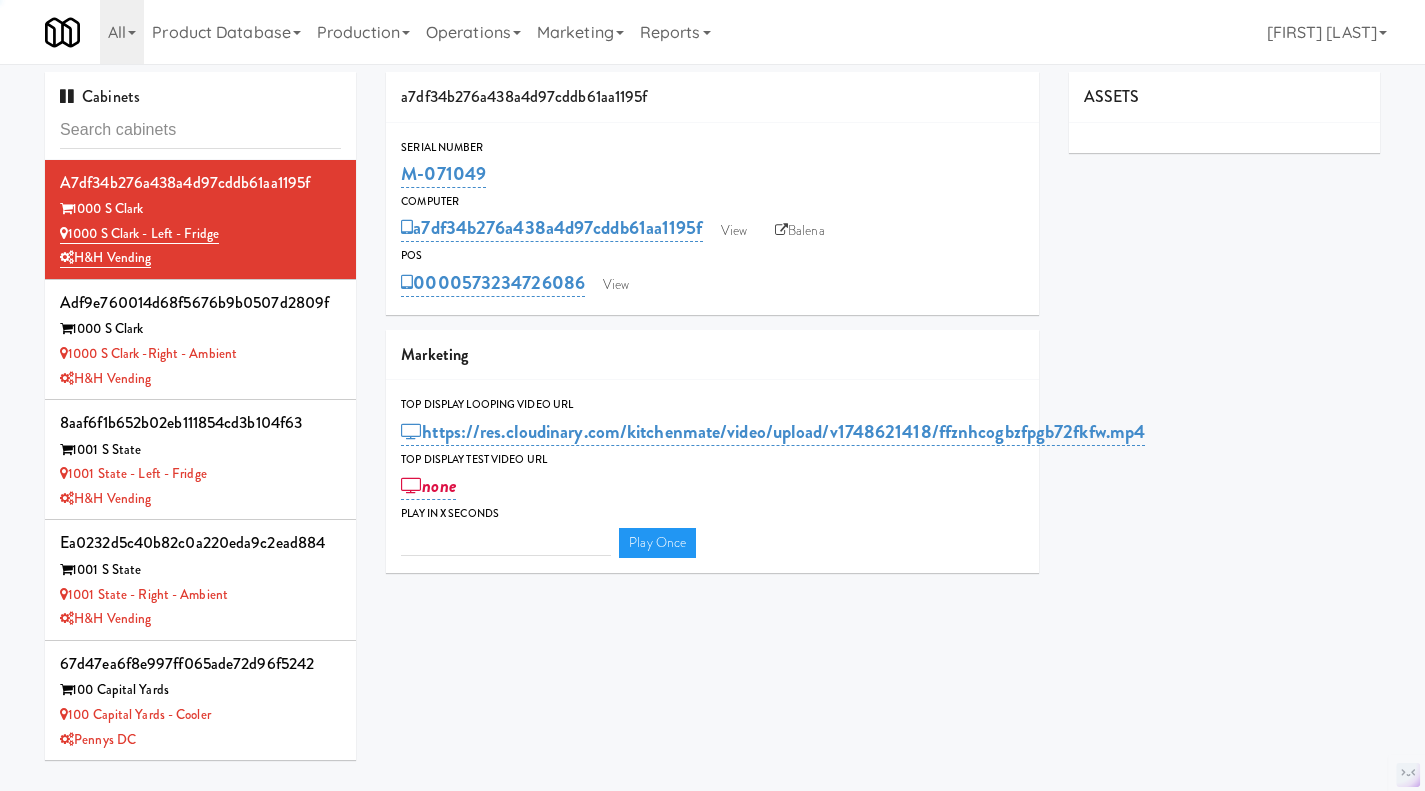 type on "3" 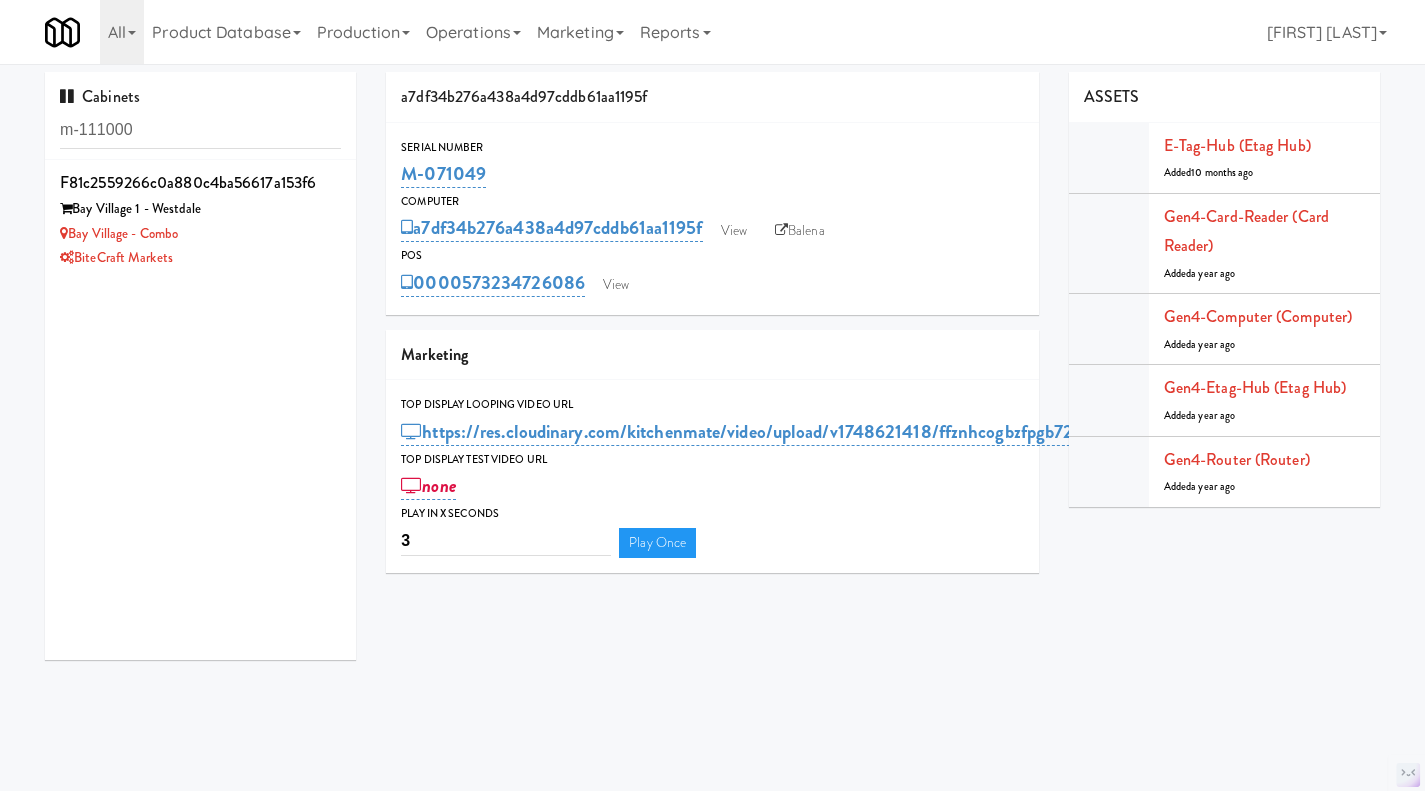 type on "m-111000" 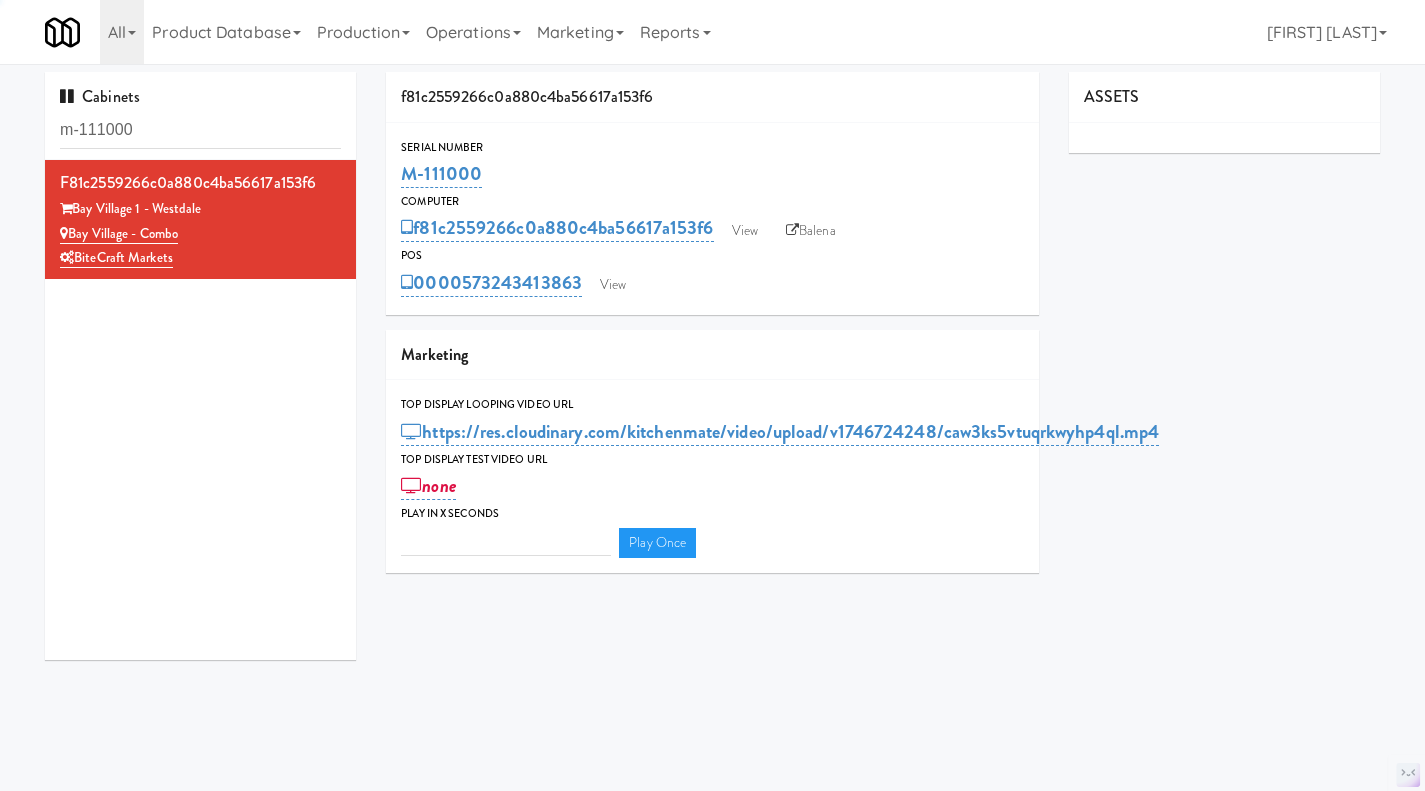 type on "3" 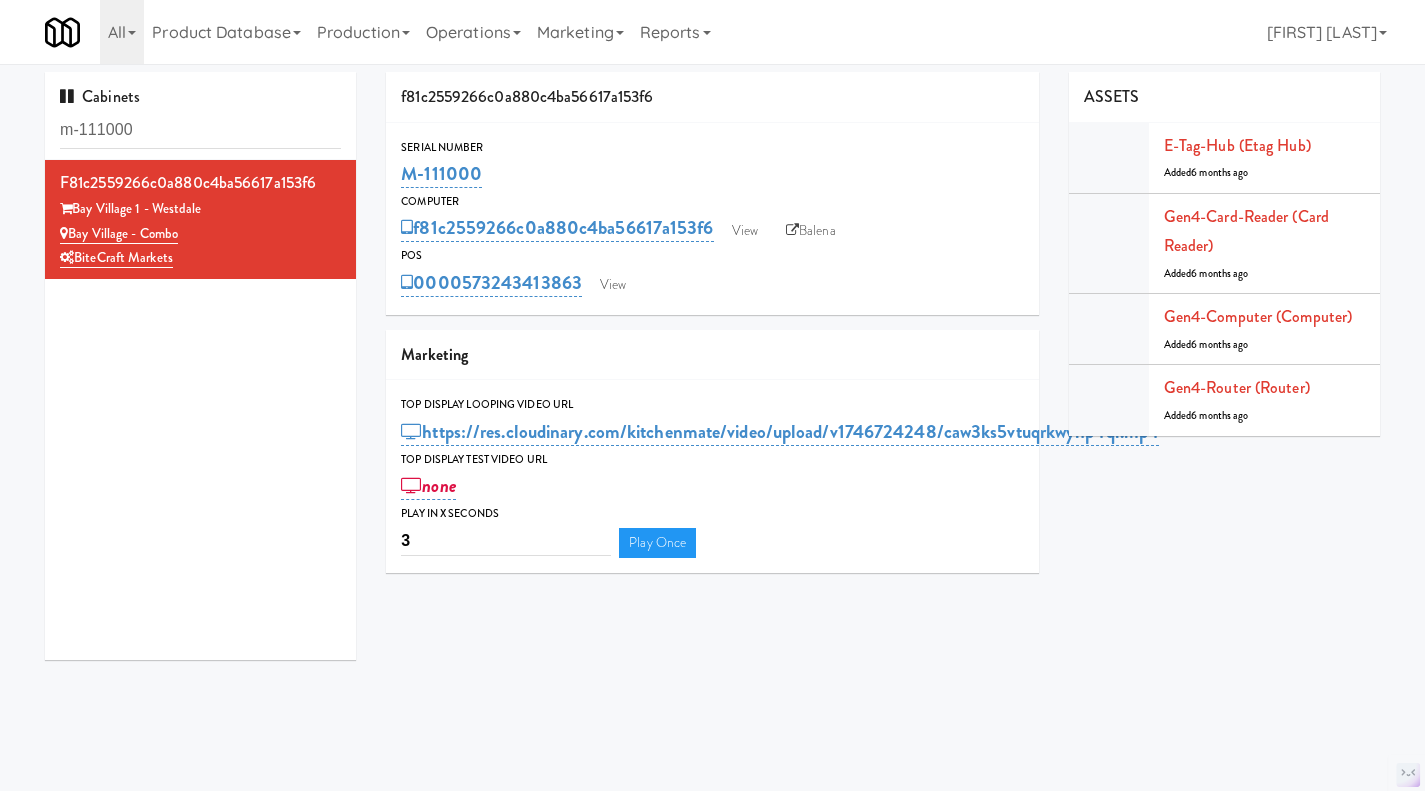 drag, startPoint x: 582, startPoint y: 297, endPoint x: 466, endPoint y: 298, distance: 116.00431 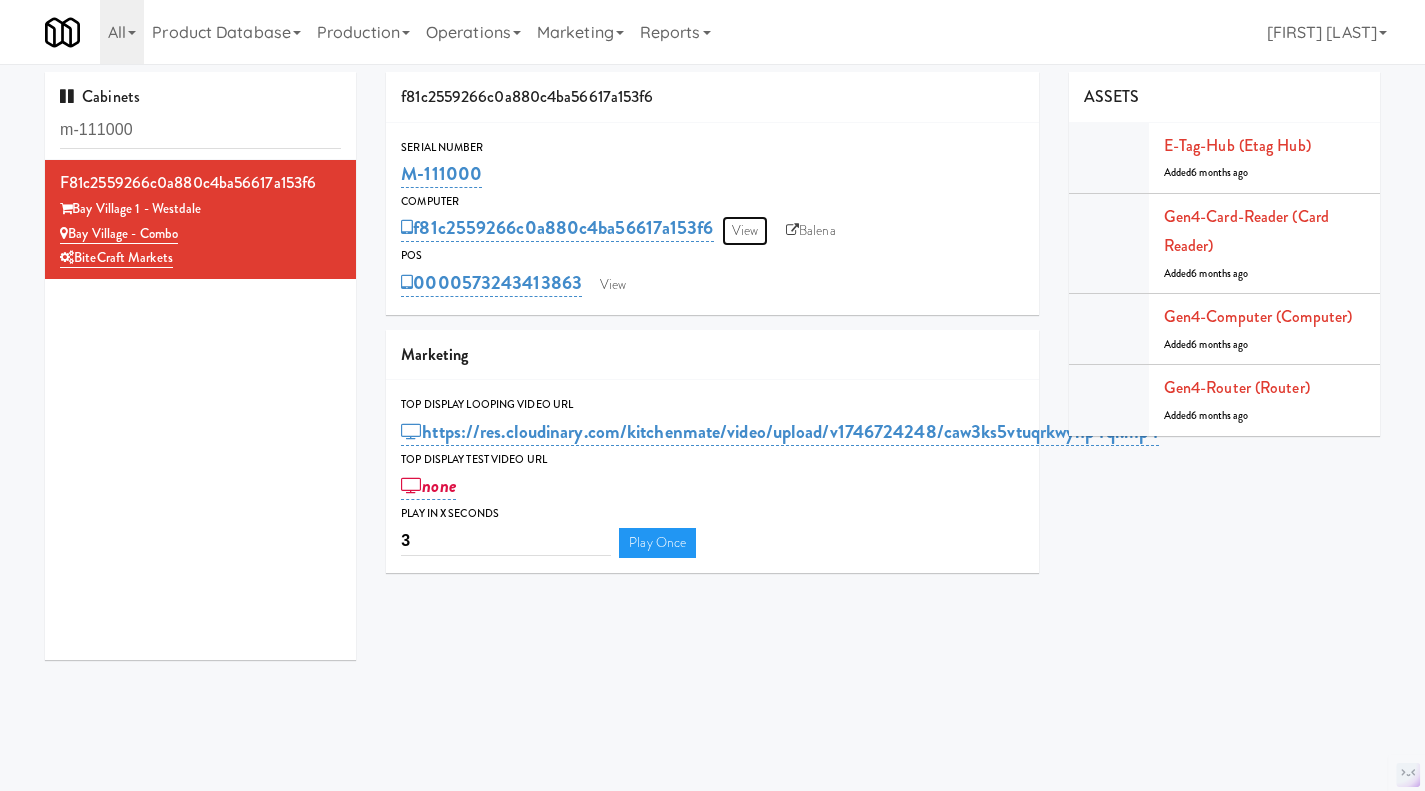 click on "View" at bounding box center [745, 231] 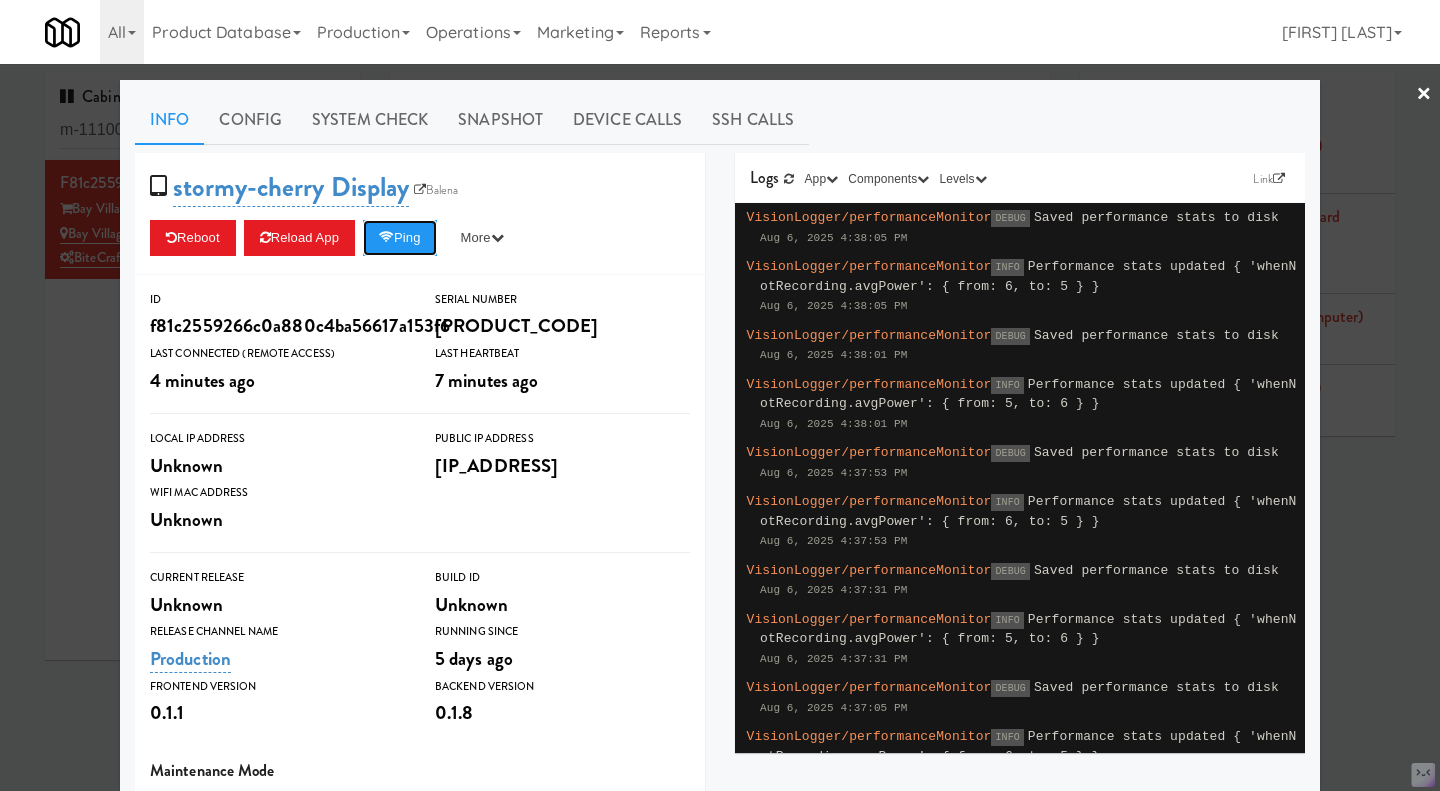 click at bounding box center [386, 237] 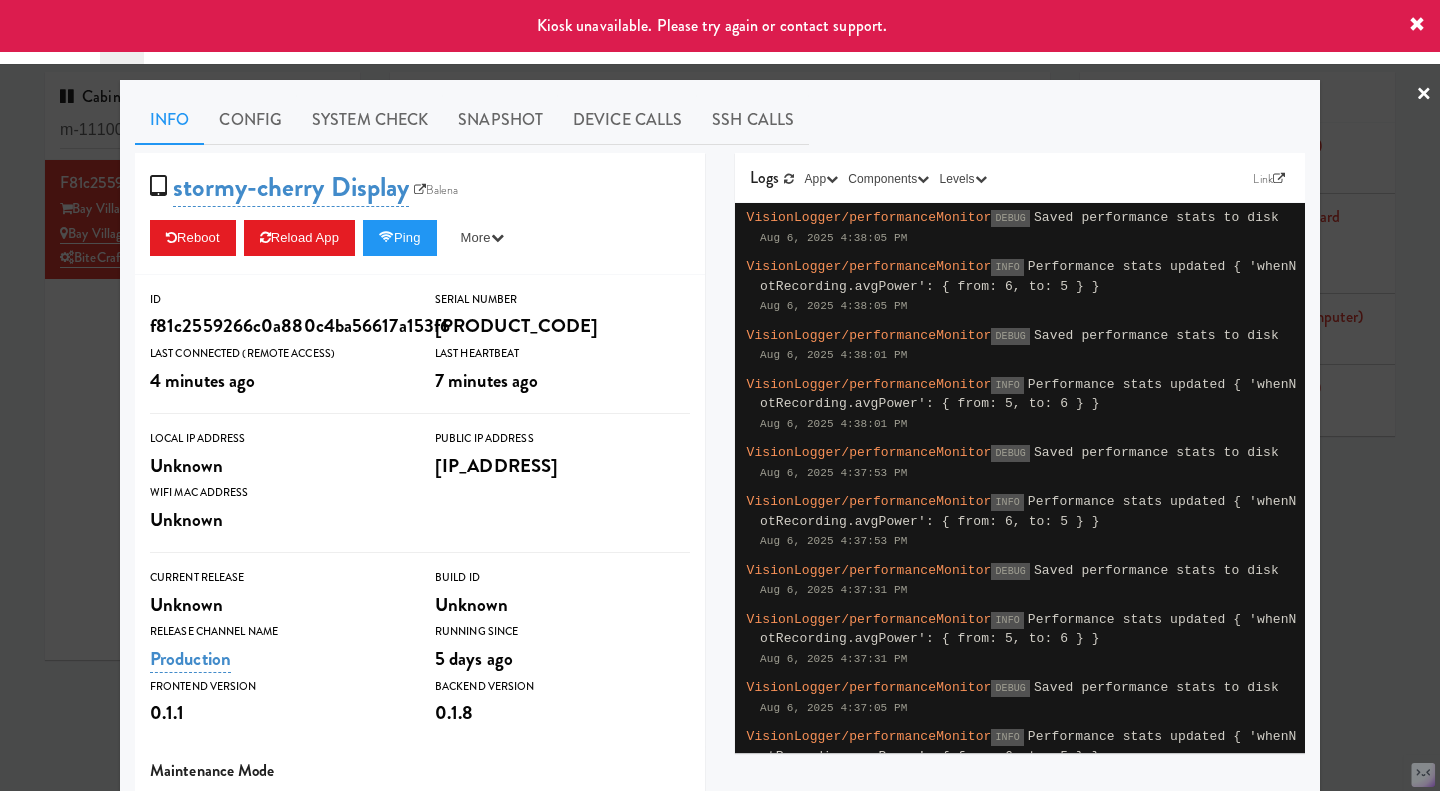 click at bounding box center (720, 395) 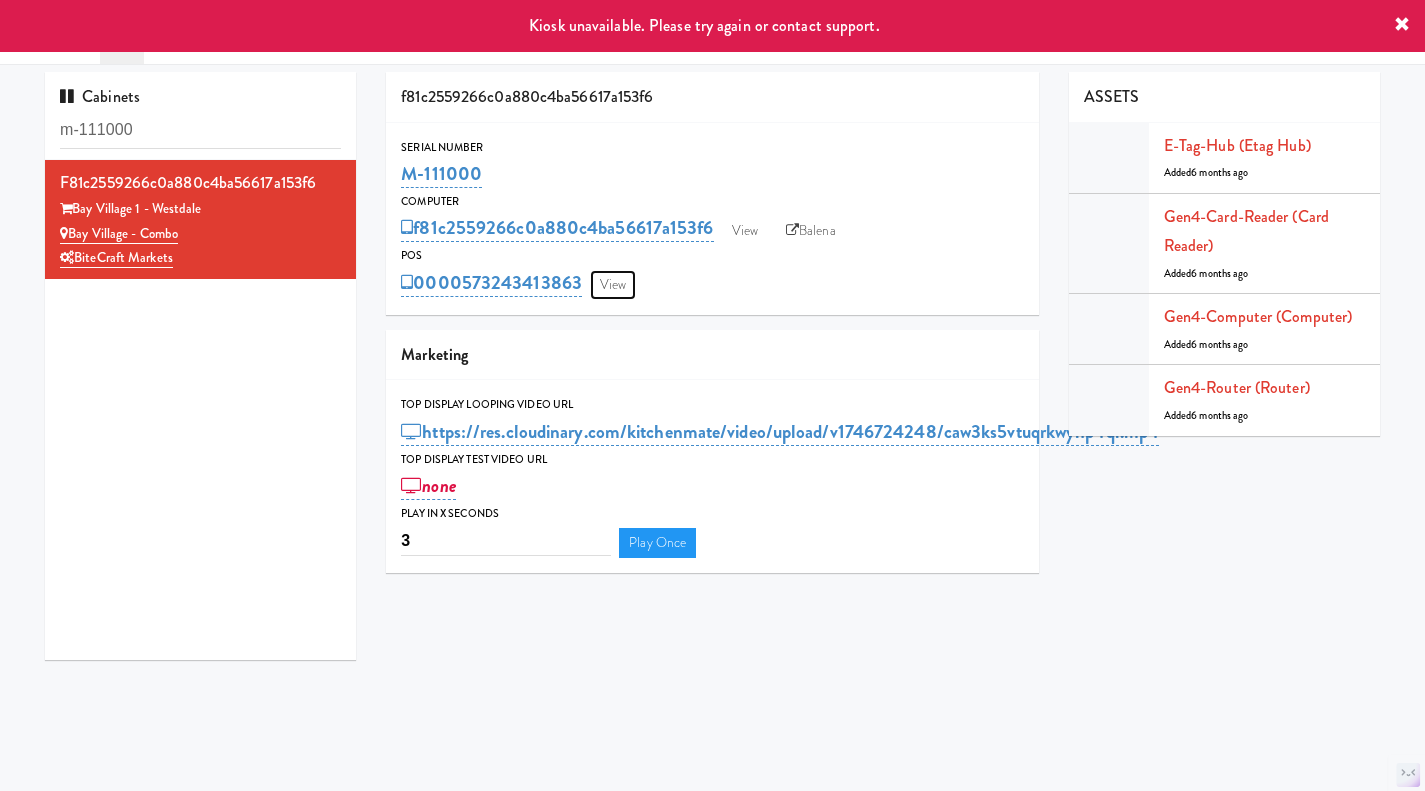 click on "View" at bounding box center [613, 285] 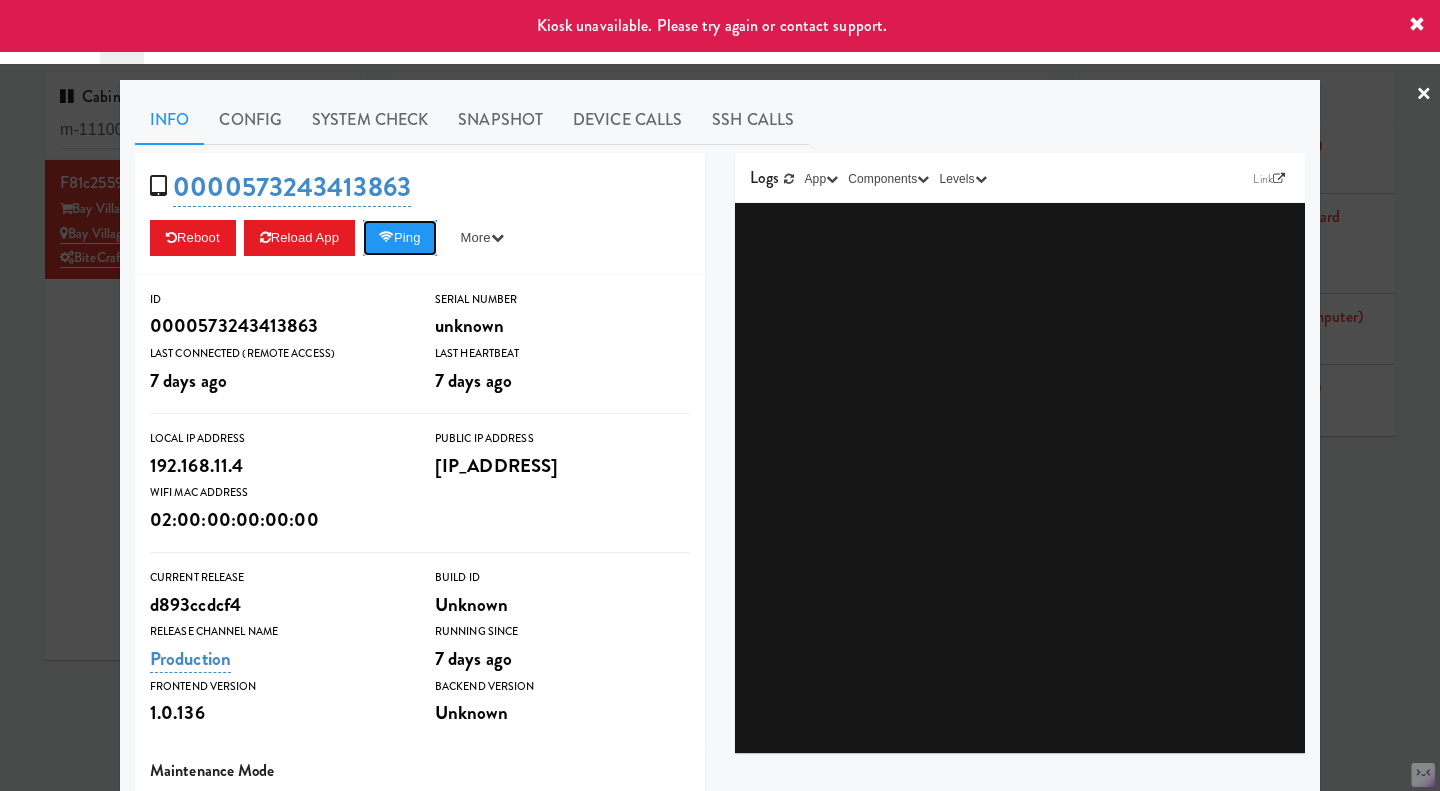 click on "Ping" at bounding box center (400, 238) 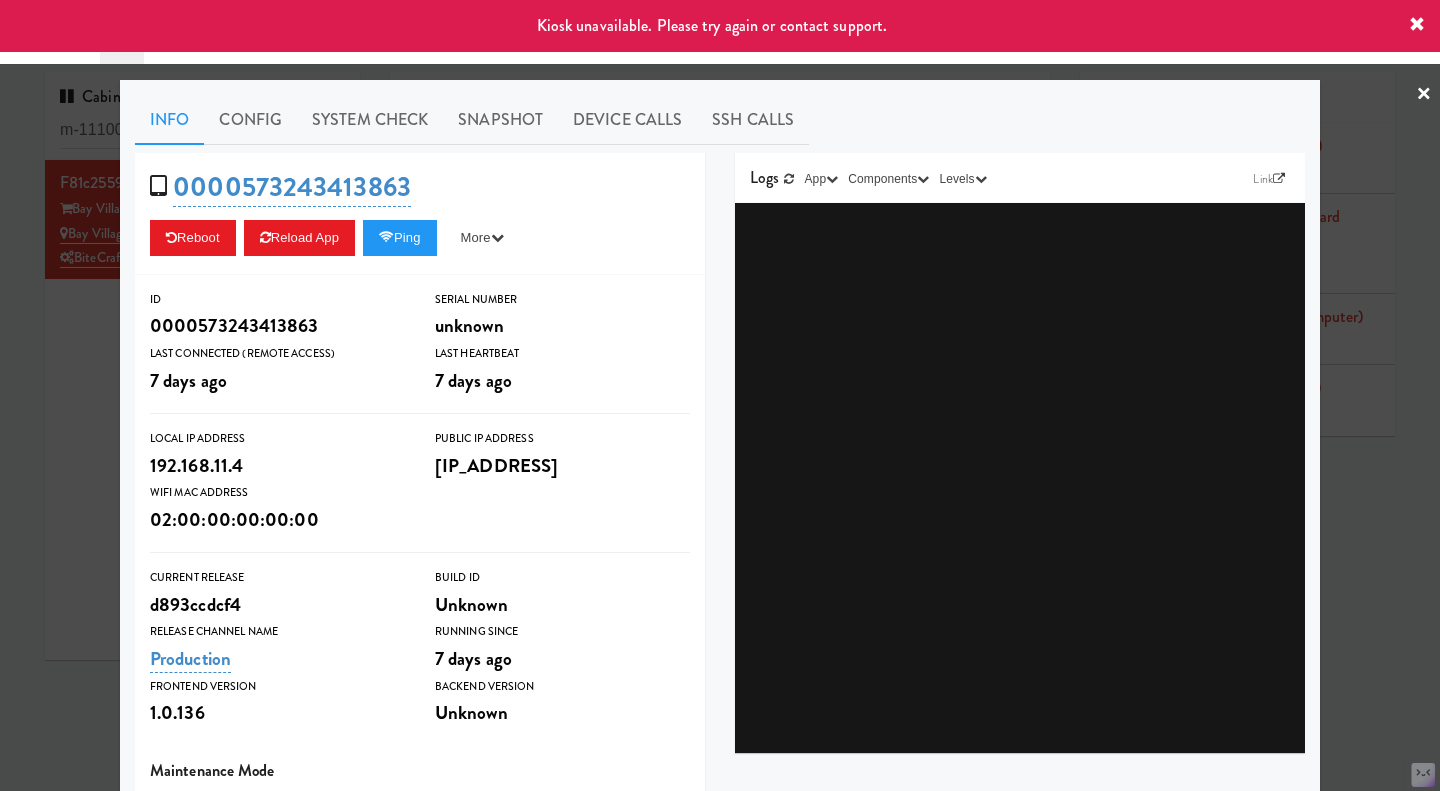 click at bounding box center [720, 395] 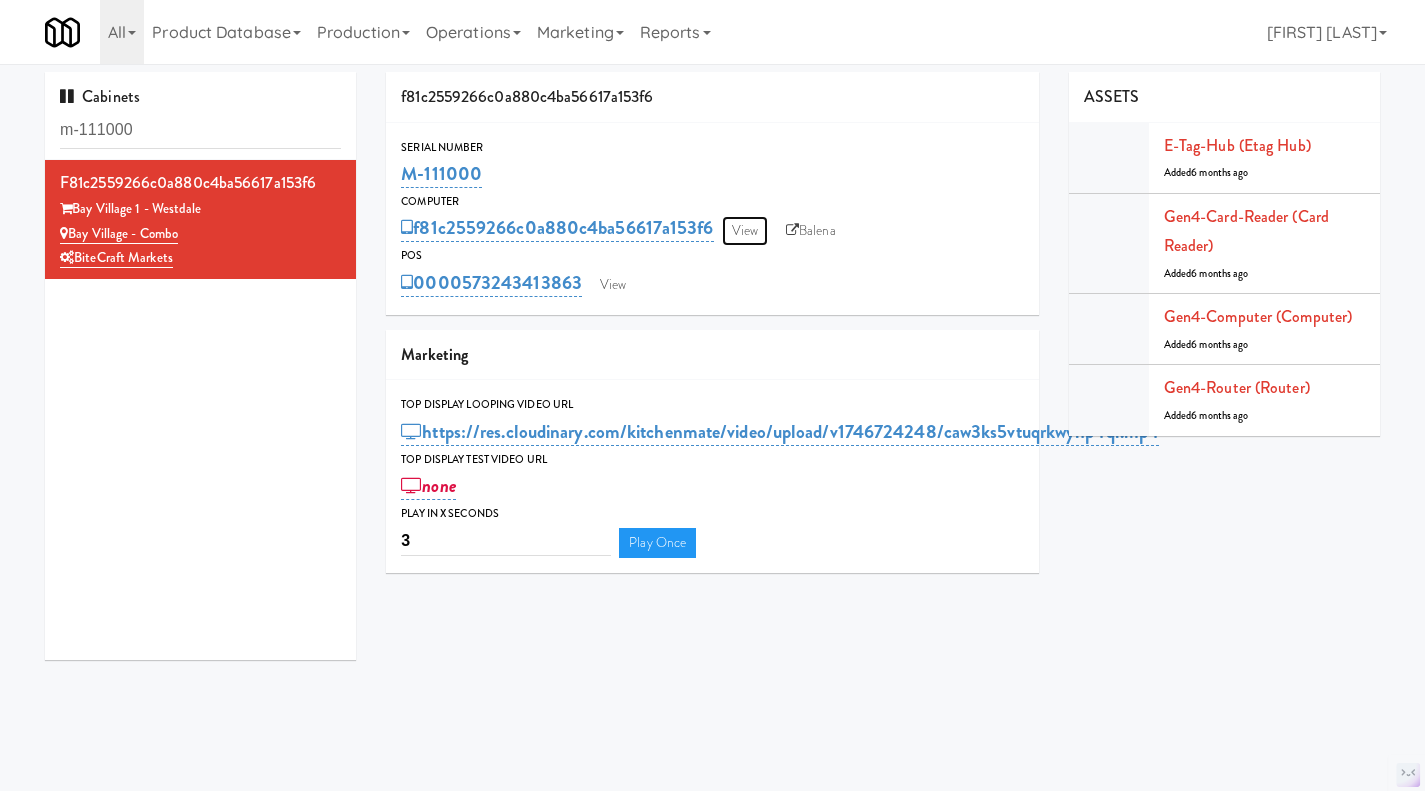 click on "View" at bounding box center (745, 231) 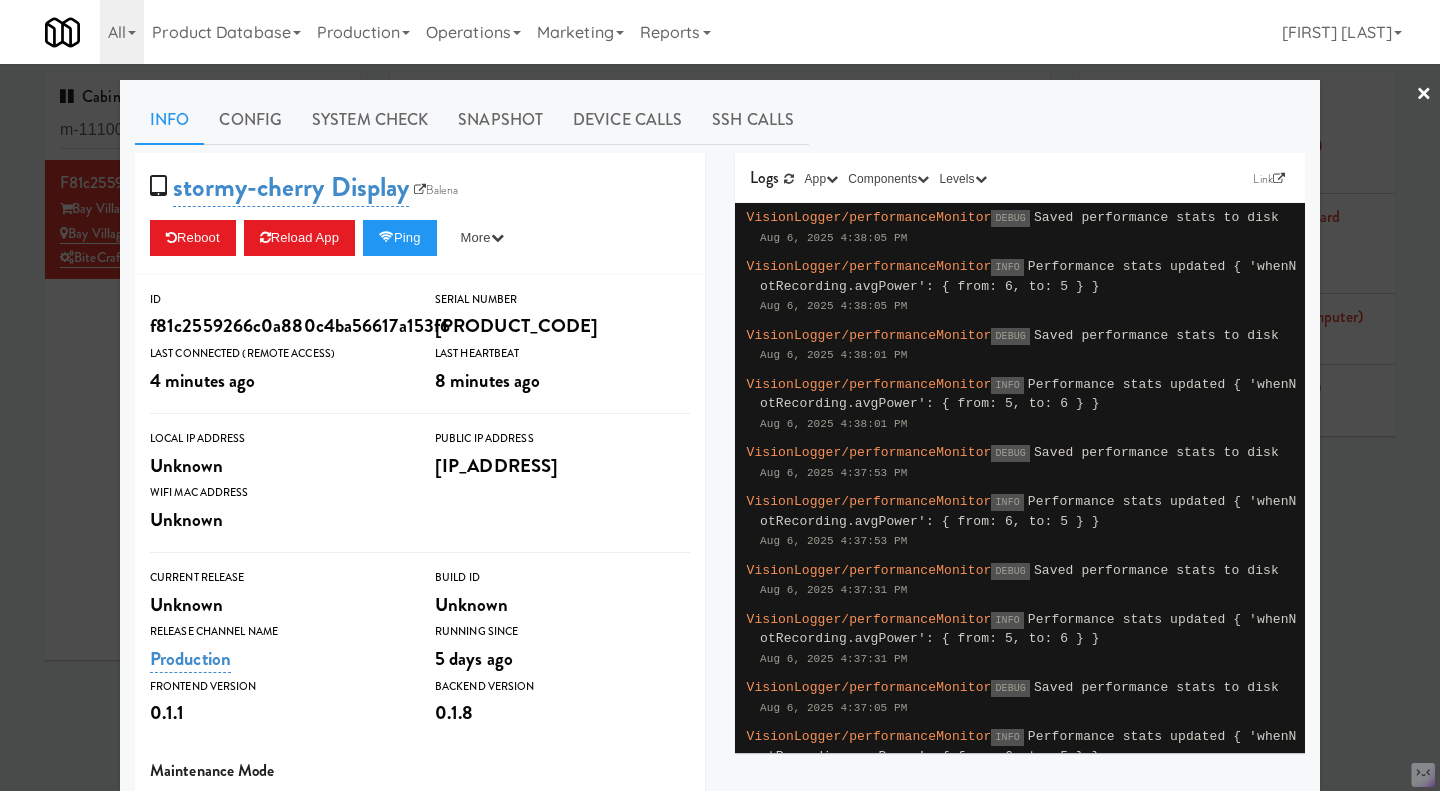 click at bounding box center (720, 395) 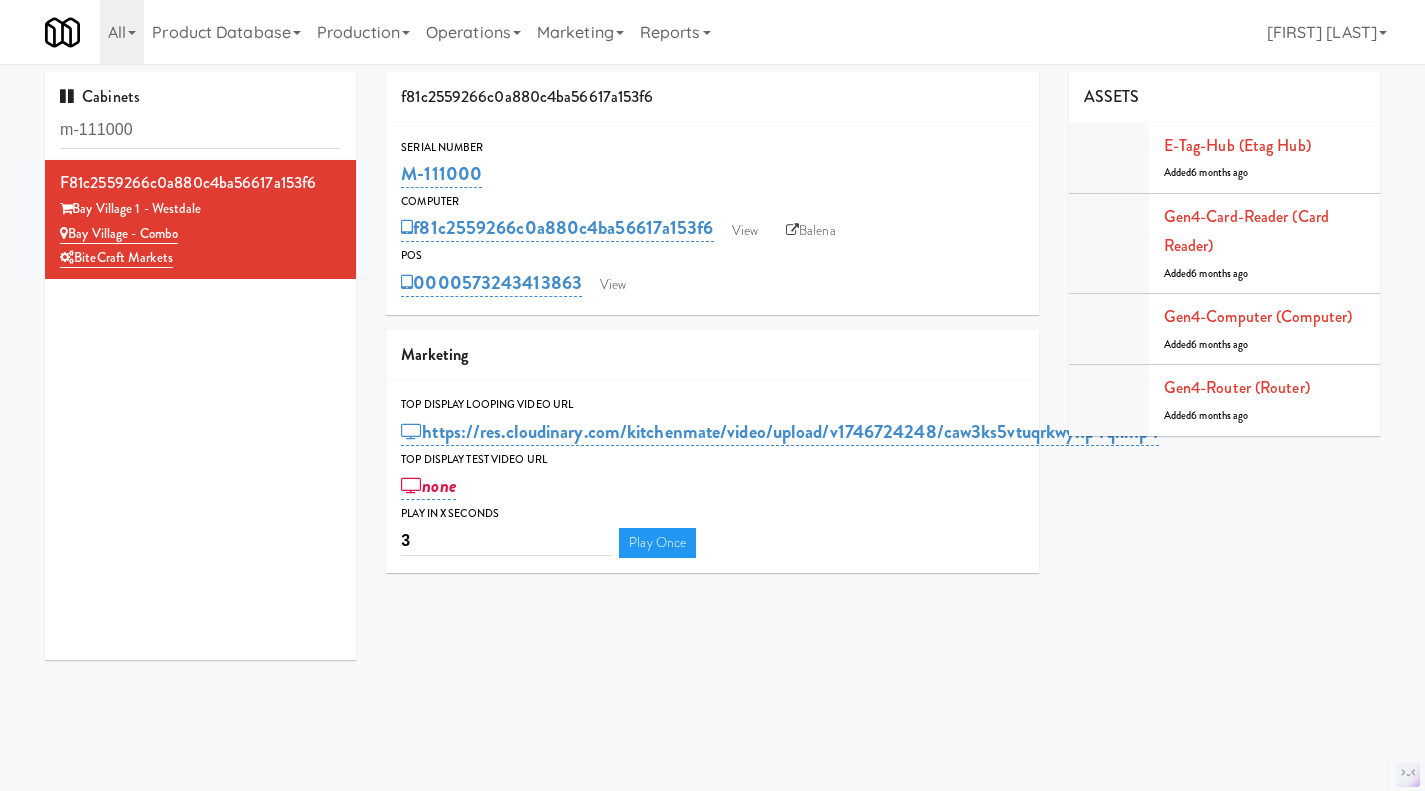 click on "Operations" at bounding box center (473, 32) 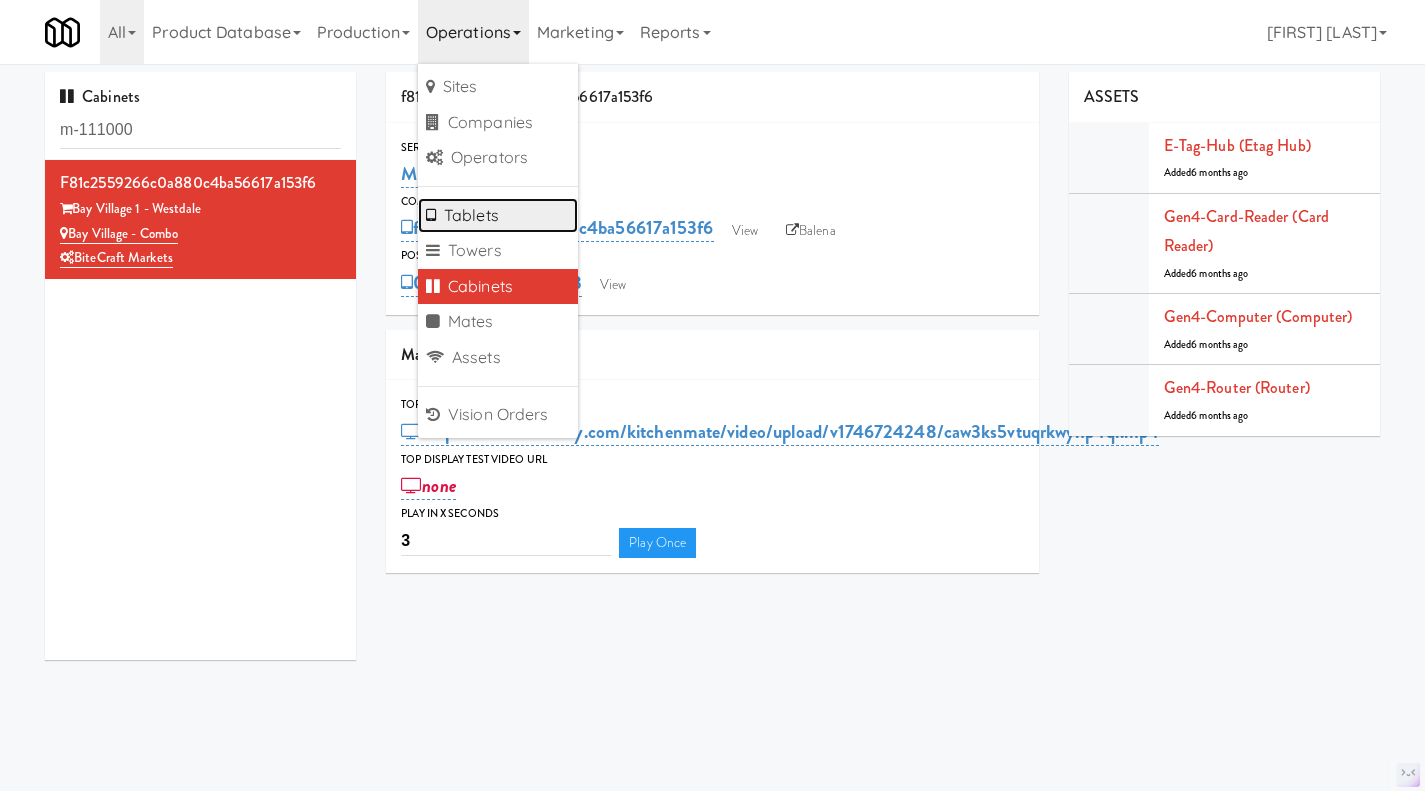 click on "Tablets" at bounding box center (498, 216) 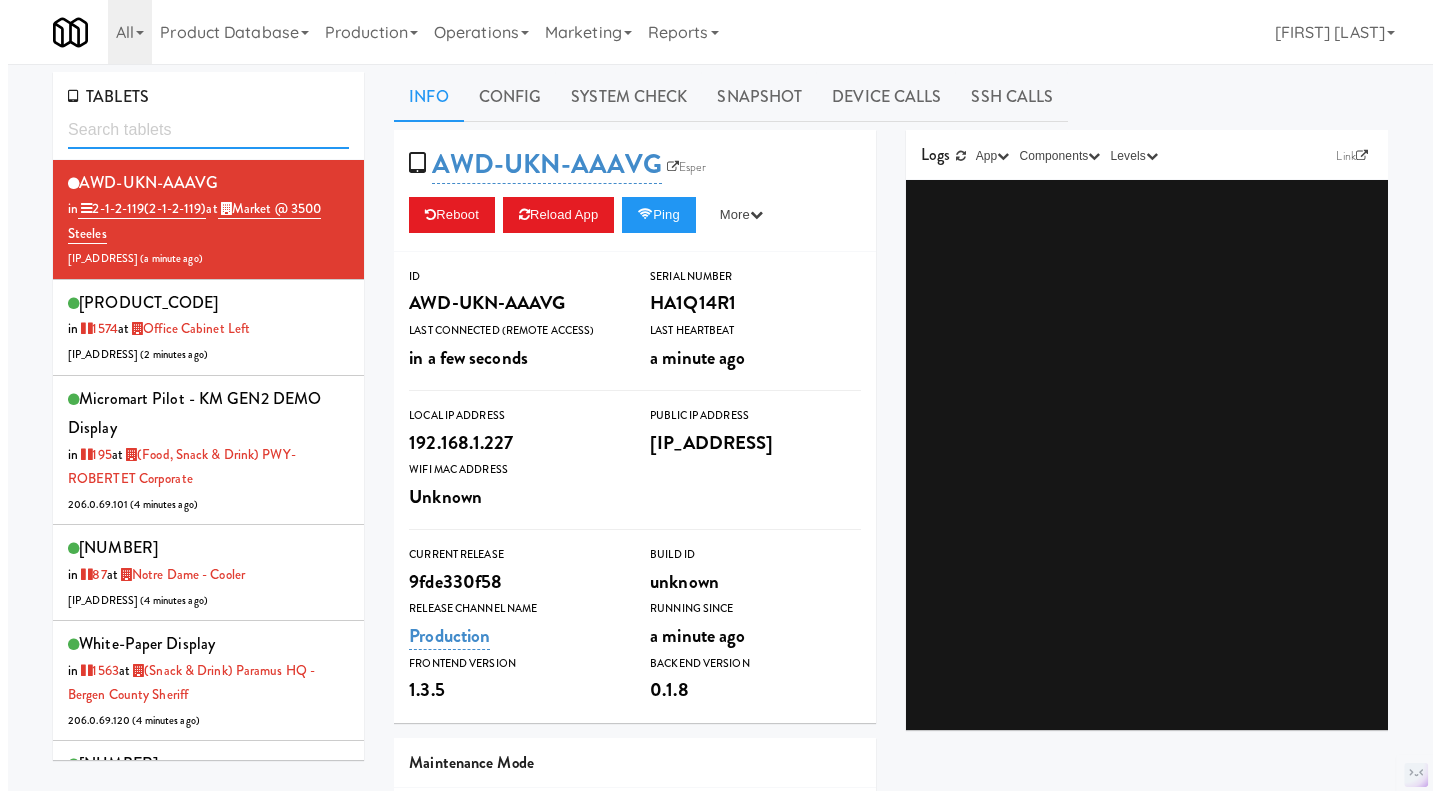 scroll, scrollTop: 0, scrollLeft: 0, axis: both 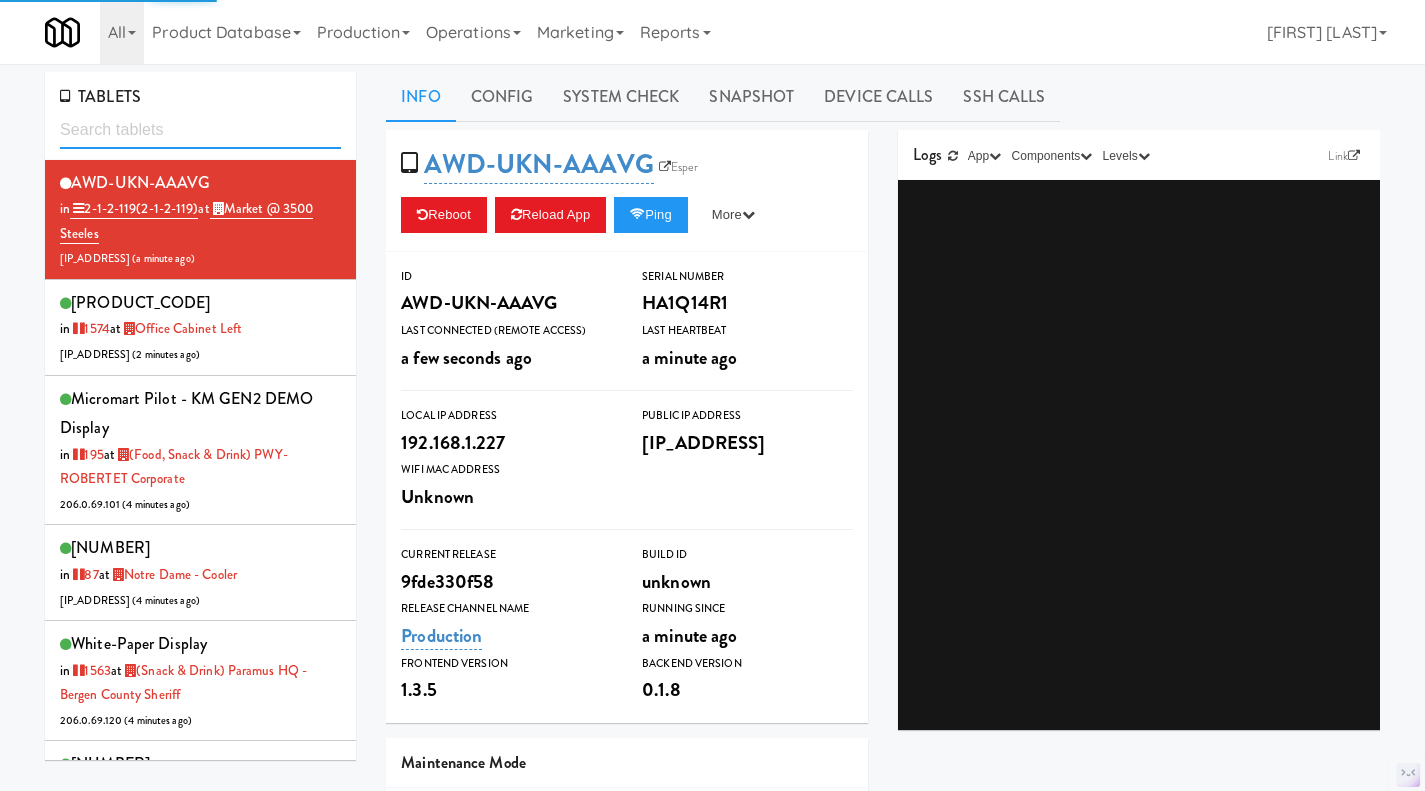 paste on "573243974798" 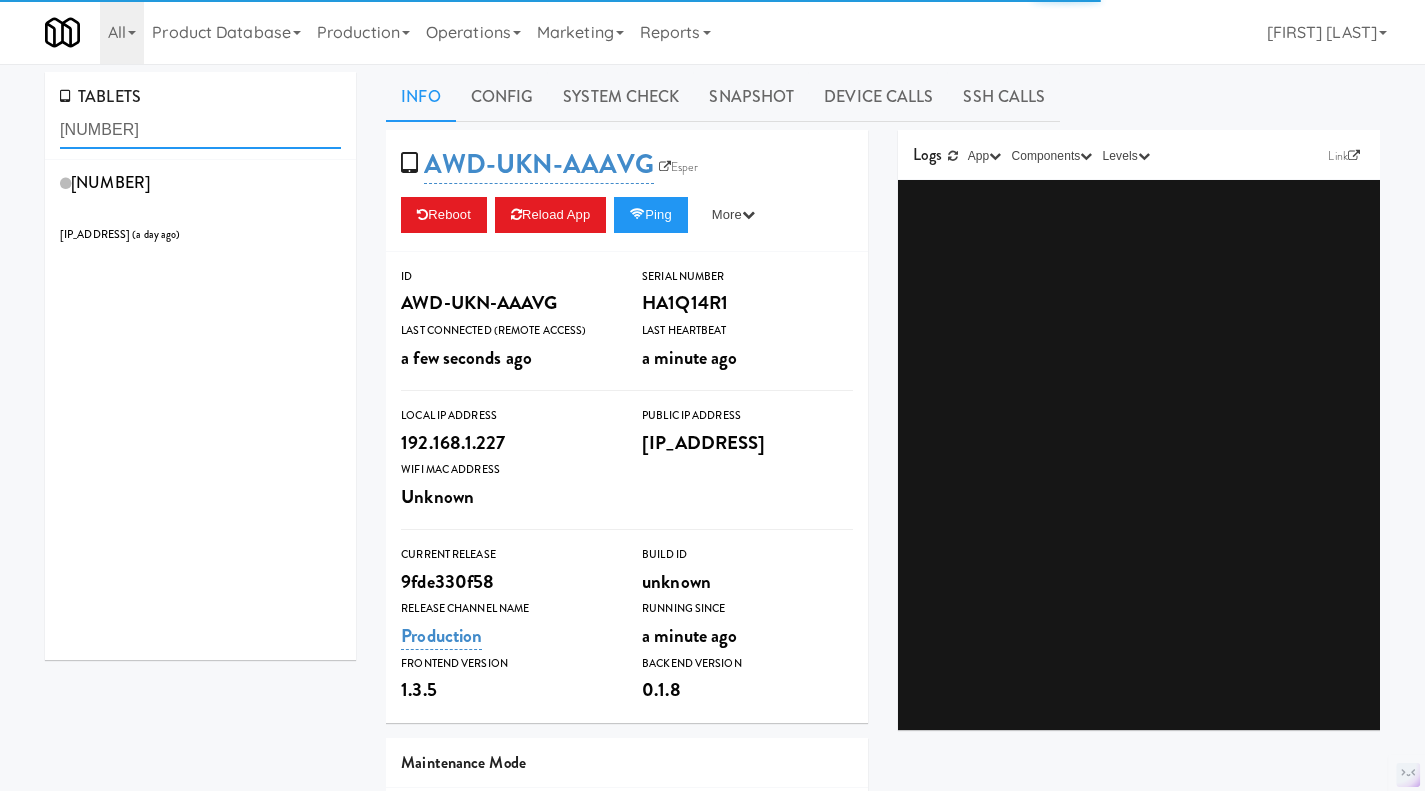 type on "573243974798" 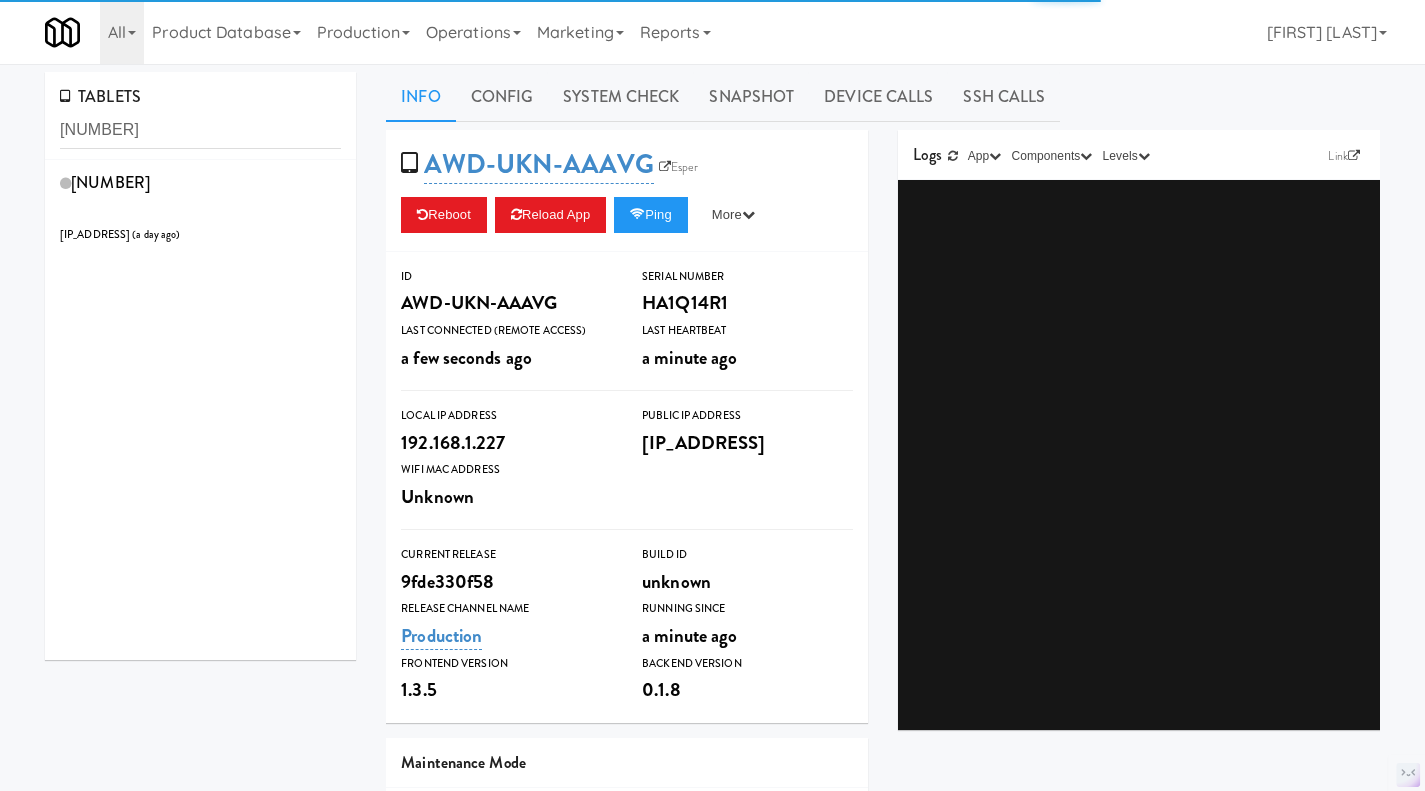 click on "0000573243974798  206.0.69.124 ( a day ago )" at bounding box center (200, 207) 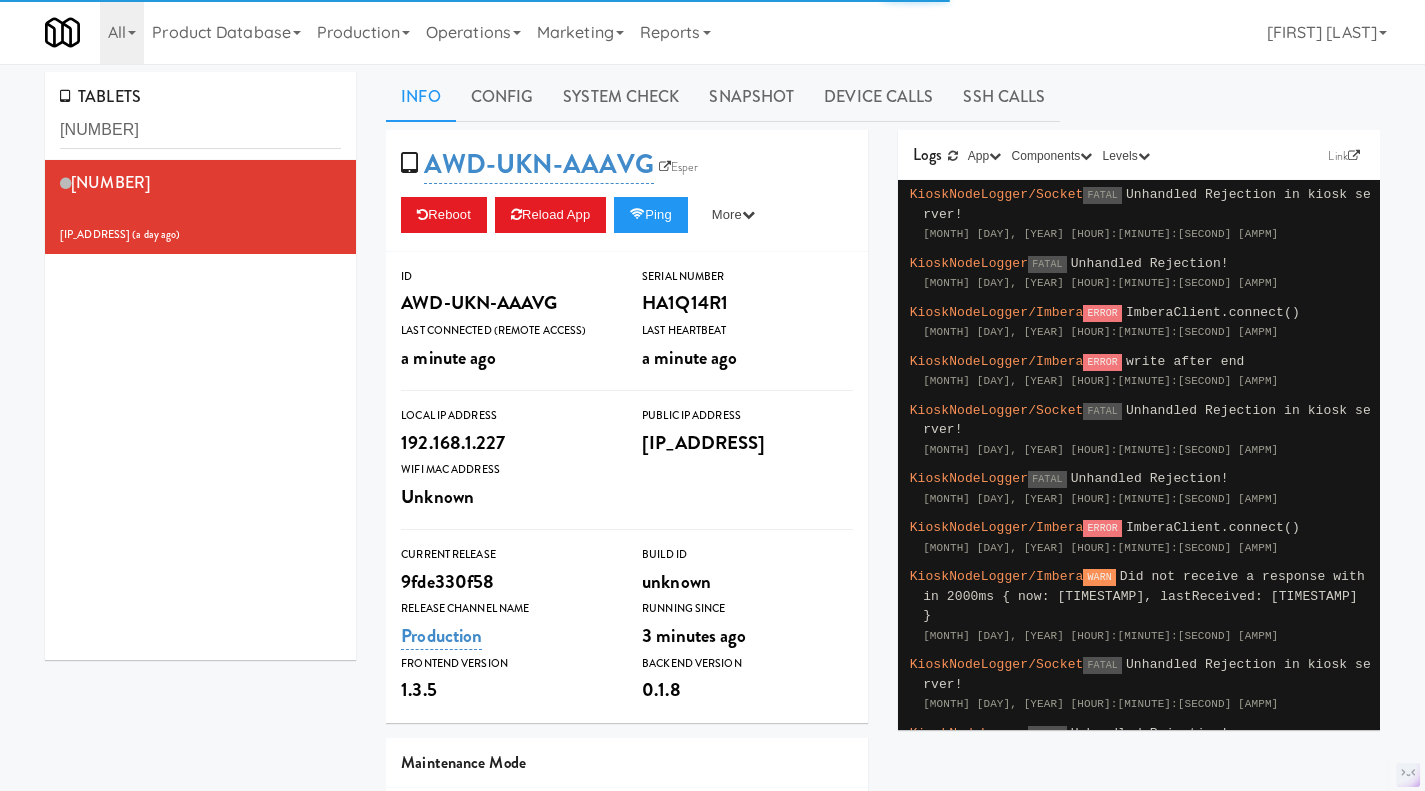 click on "Operations" at bounding box center (473, 32) 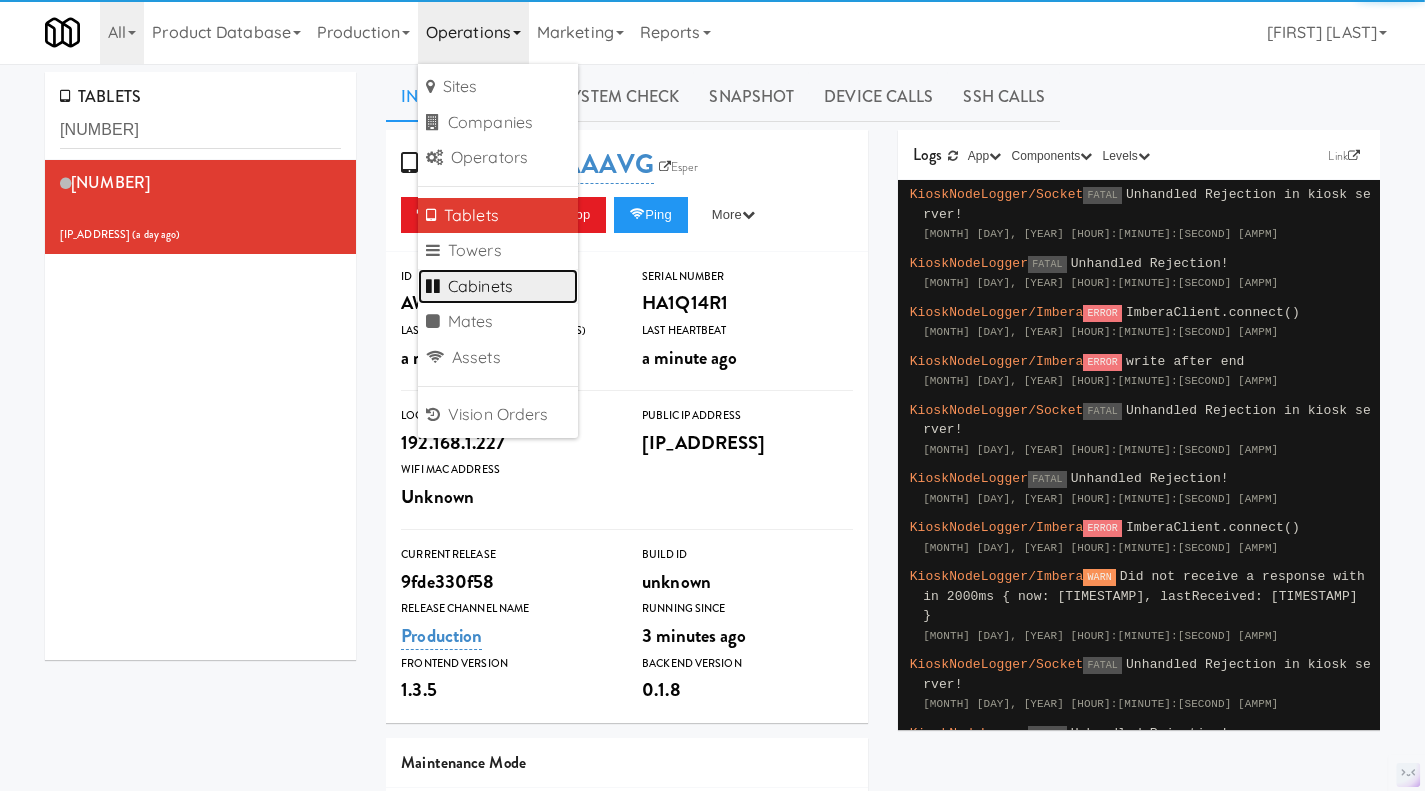 click on "Cabinets" at bounding box center (498, 287) 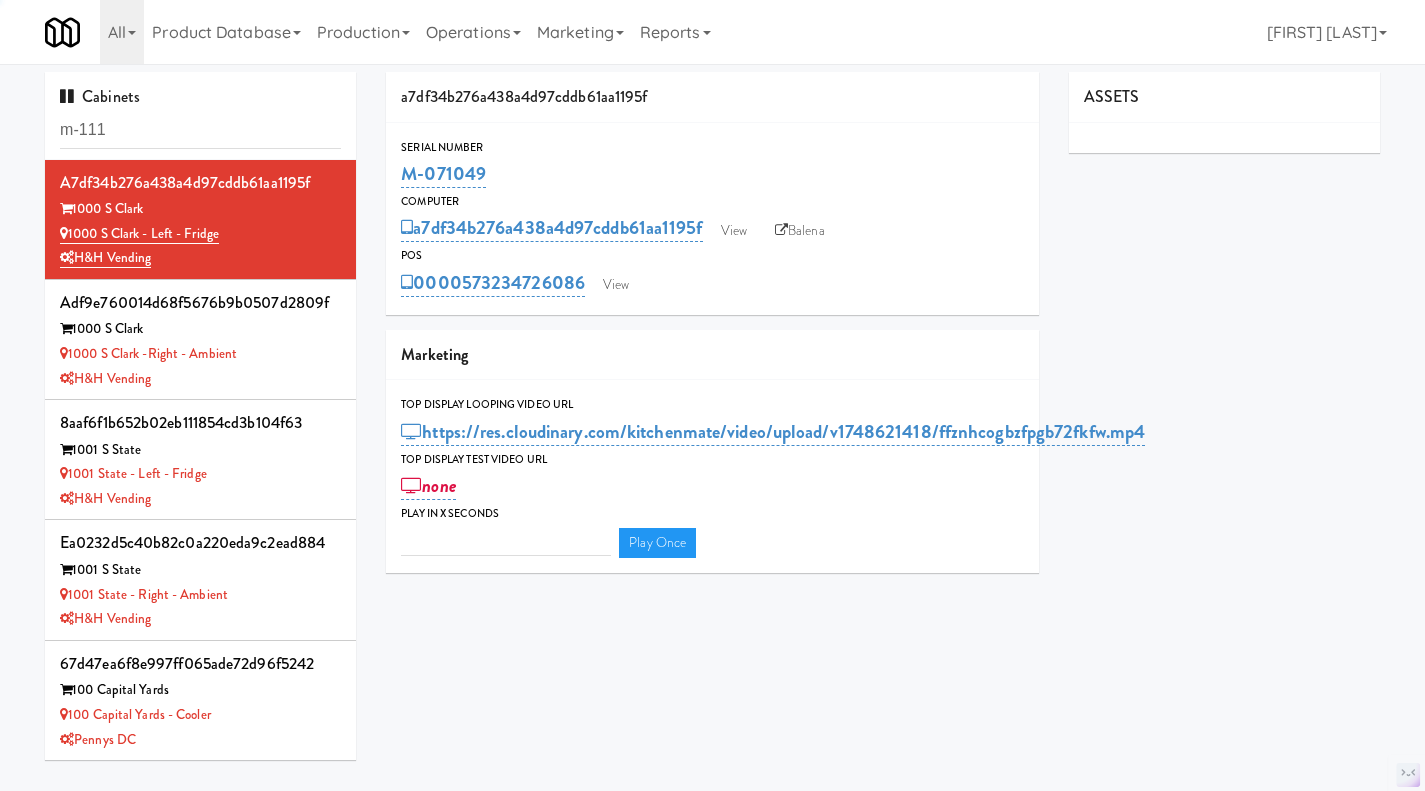 type on "m-1110" 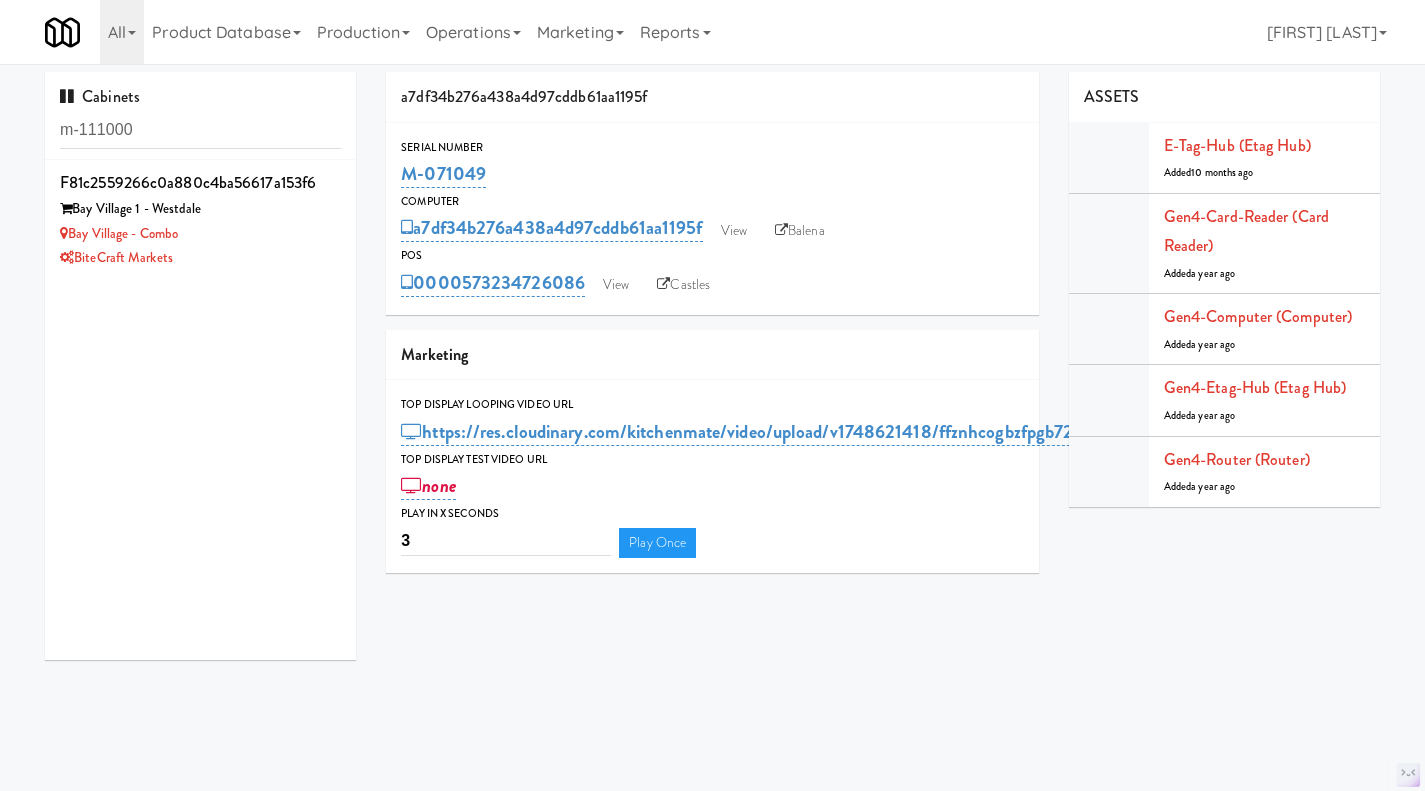 type on "m-111000" 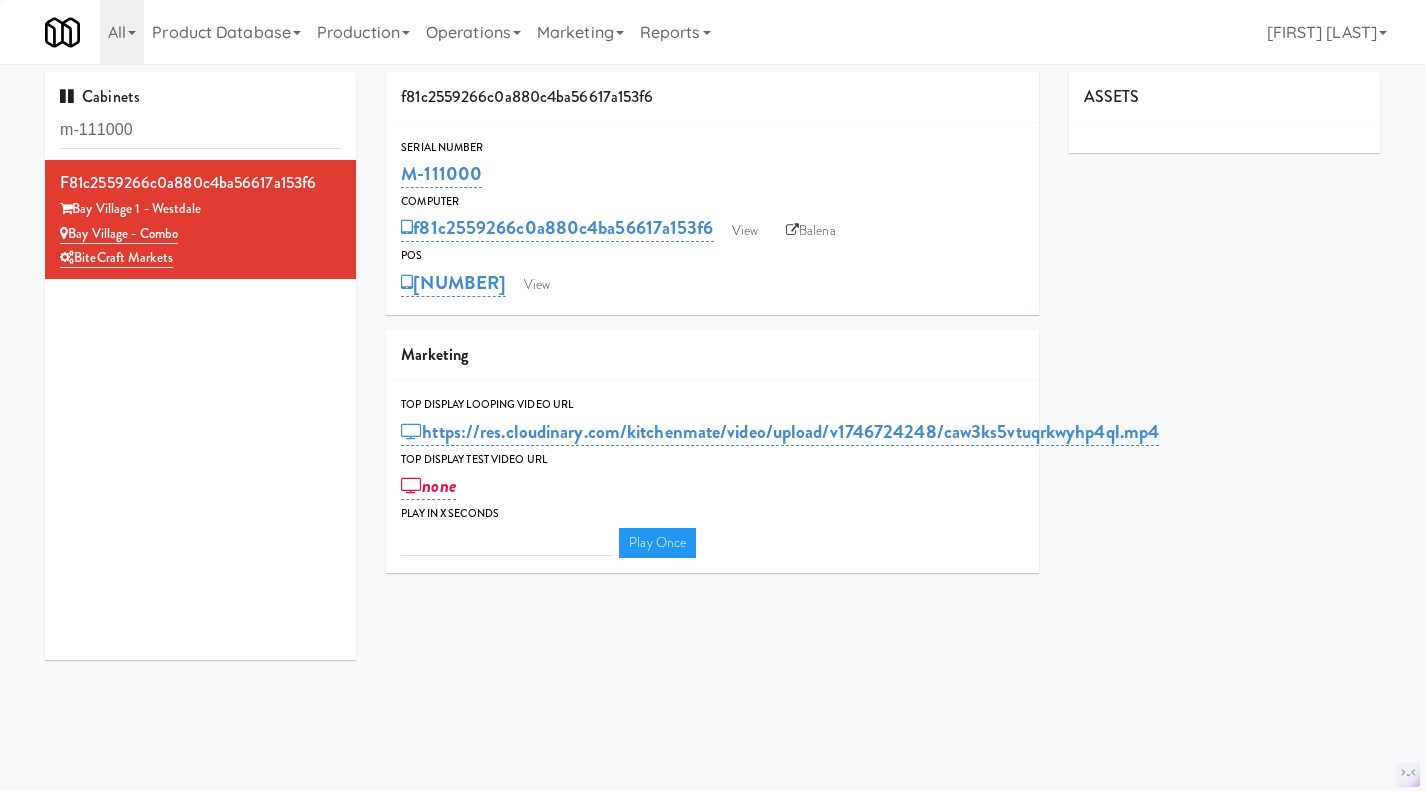 type on "3" 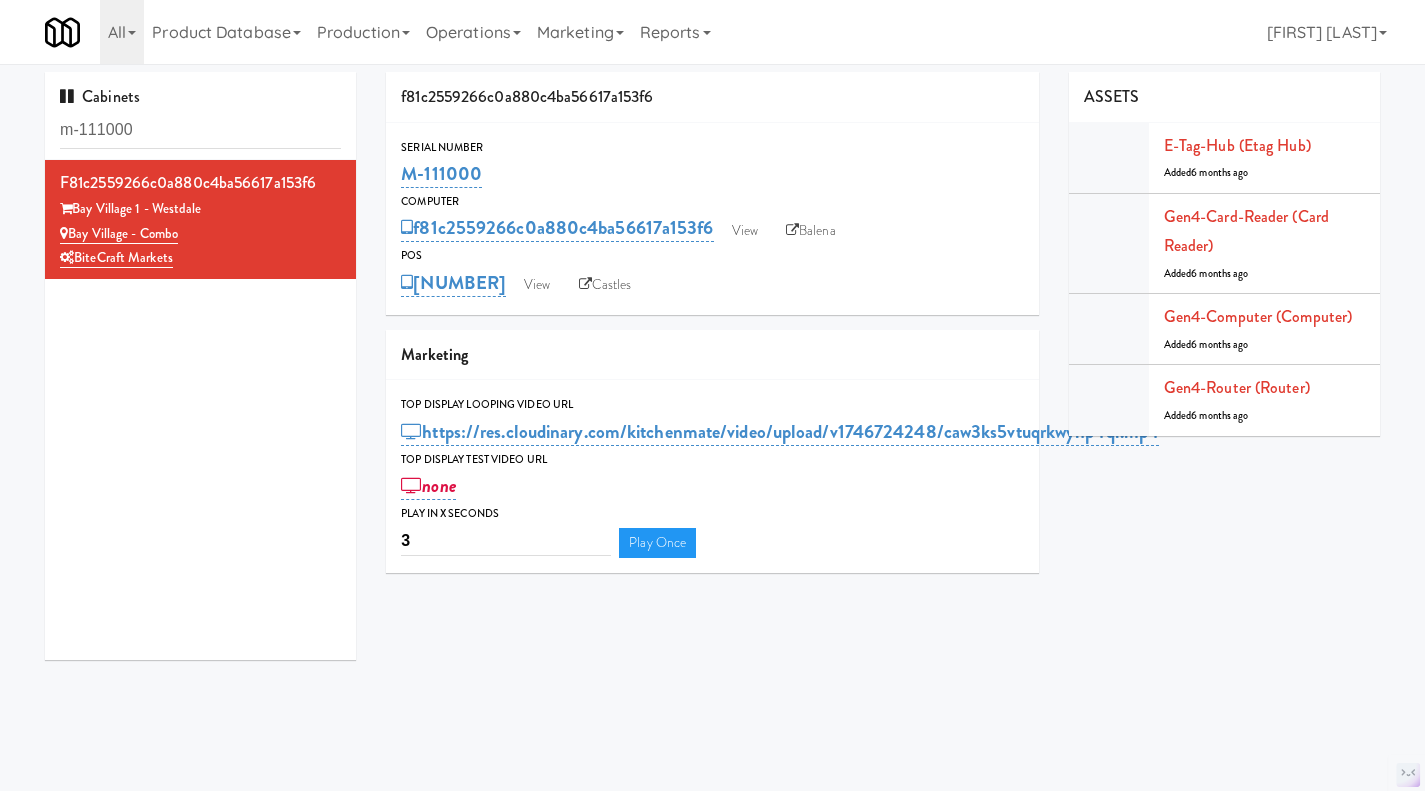 drag, startPoint x: 498, startPoint y: 180, endPoint x: 403, endPoint y: 175, distance: 95.131485 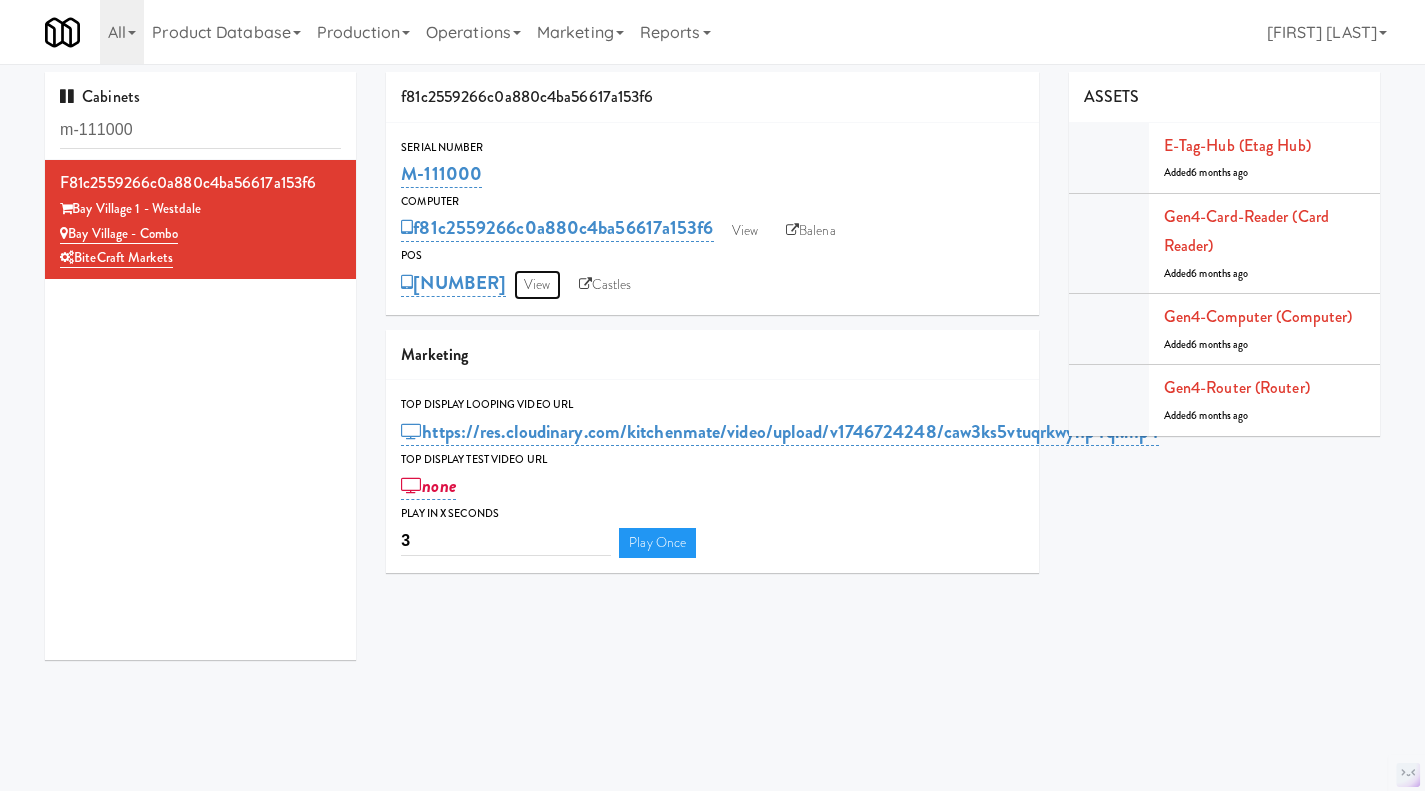 click on "View" at bounding box center [537, 285] 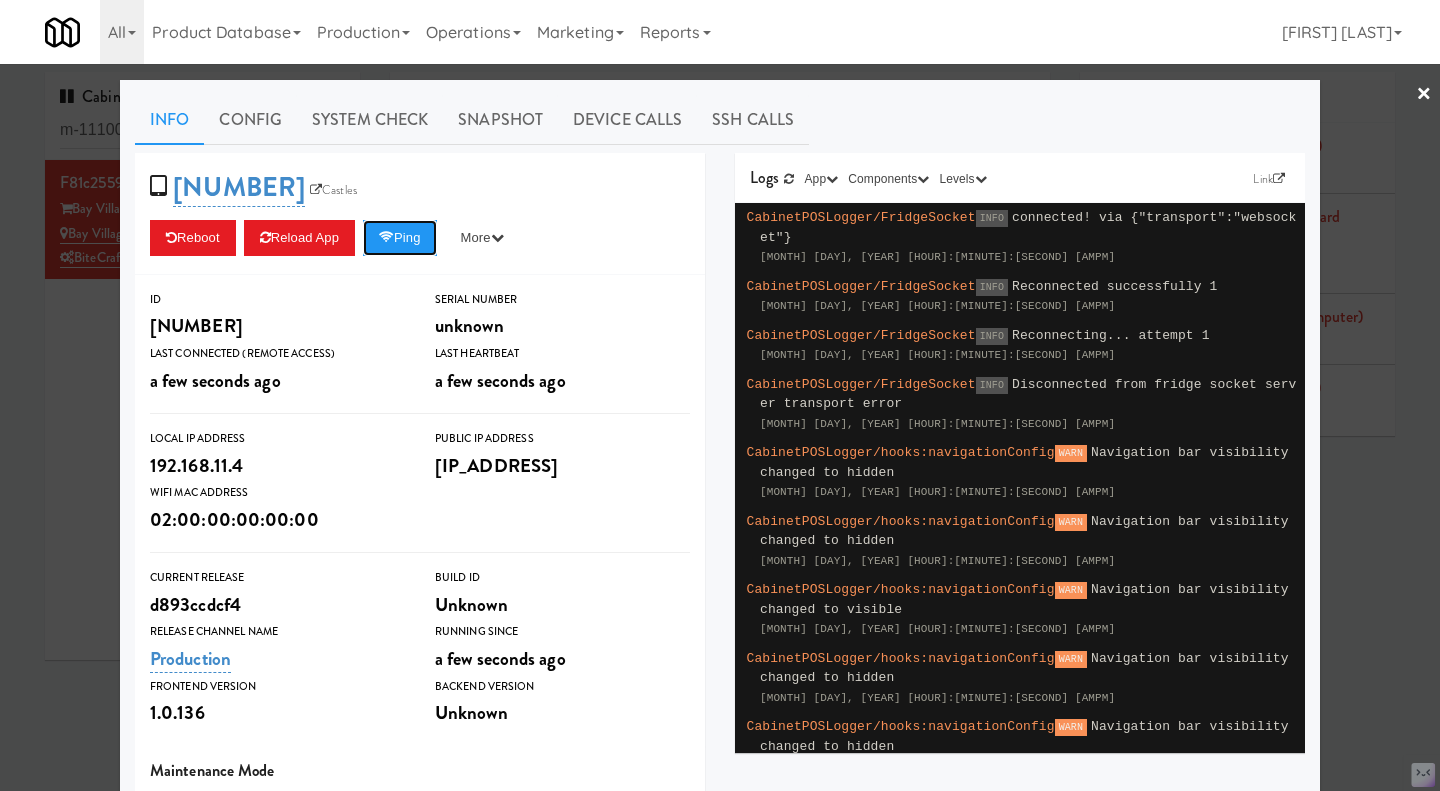 click on "Ping" at bounding box center [400, 238] 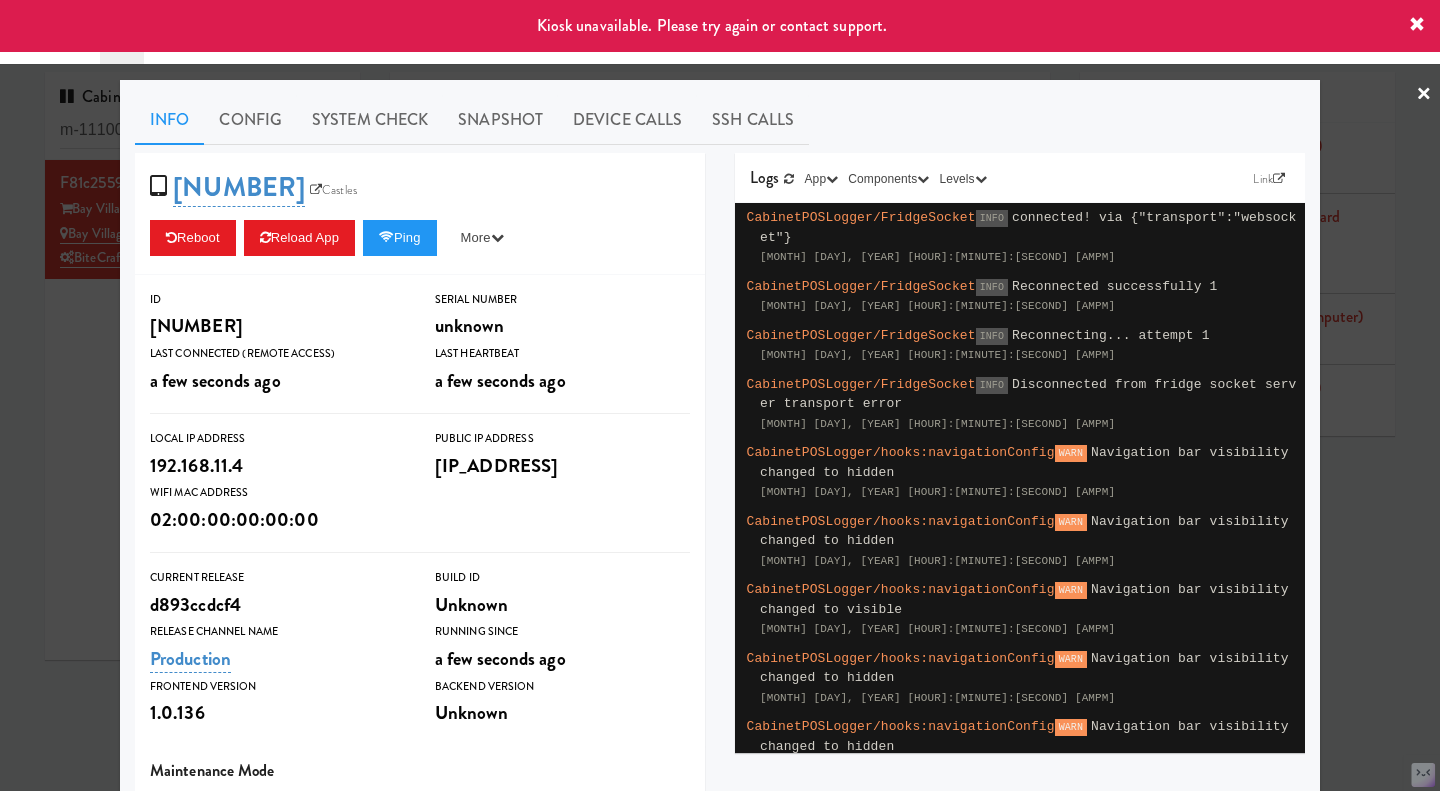 click at bounding box center [720, 395] 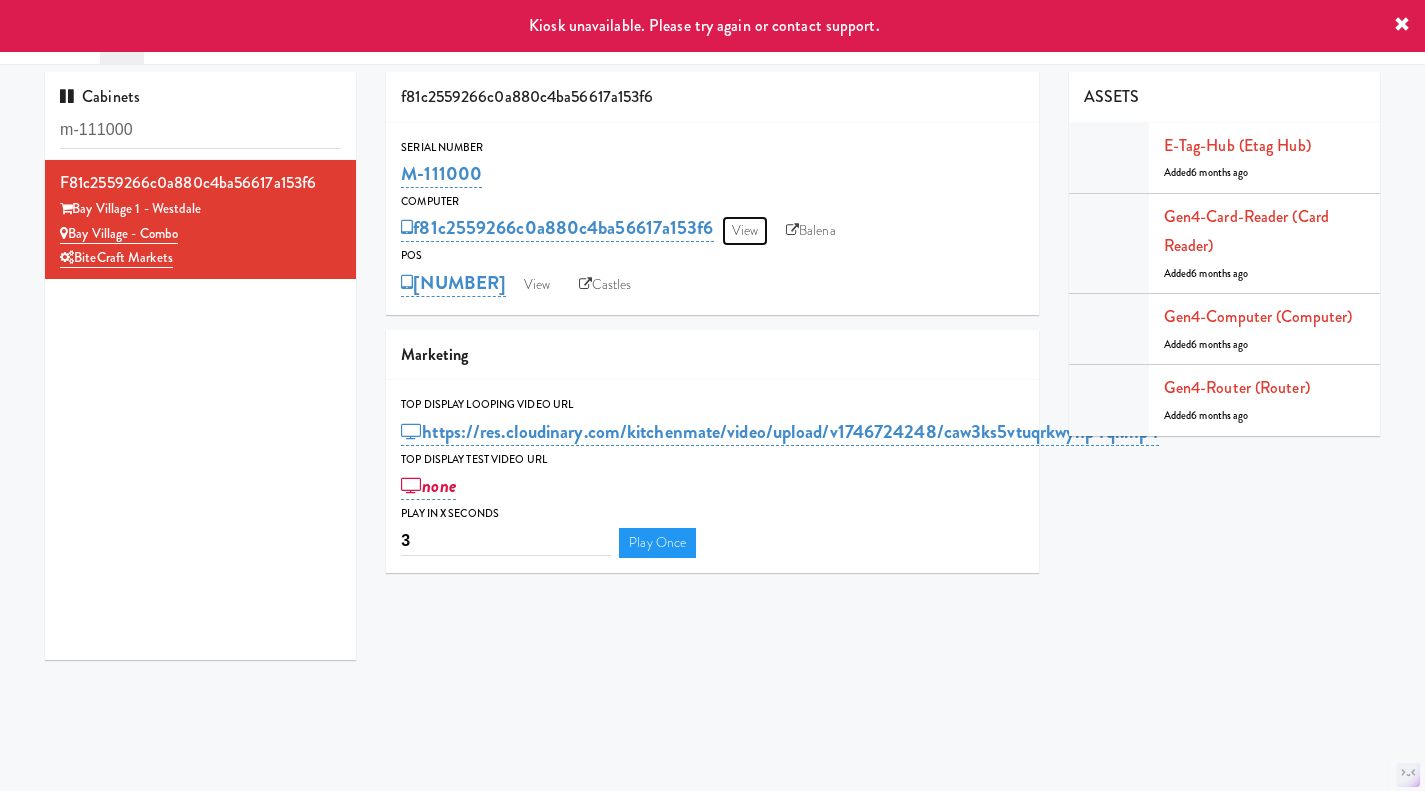 click on "View" at bounding box center [745, 231] 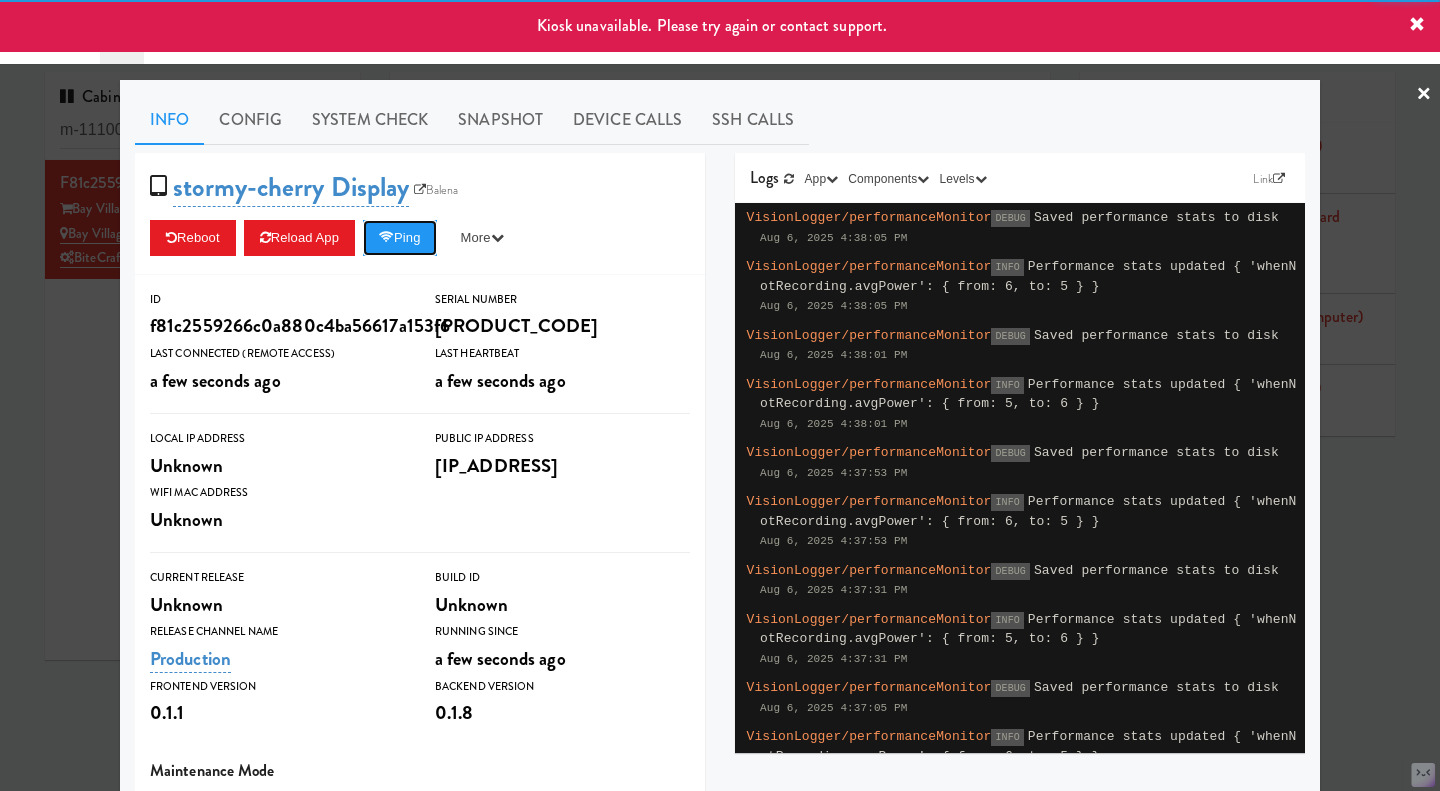 click on "Ping" at bounding box center [400, 238] 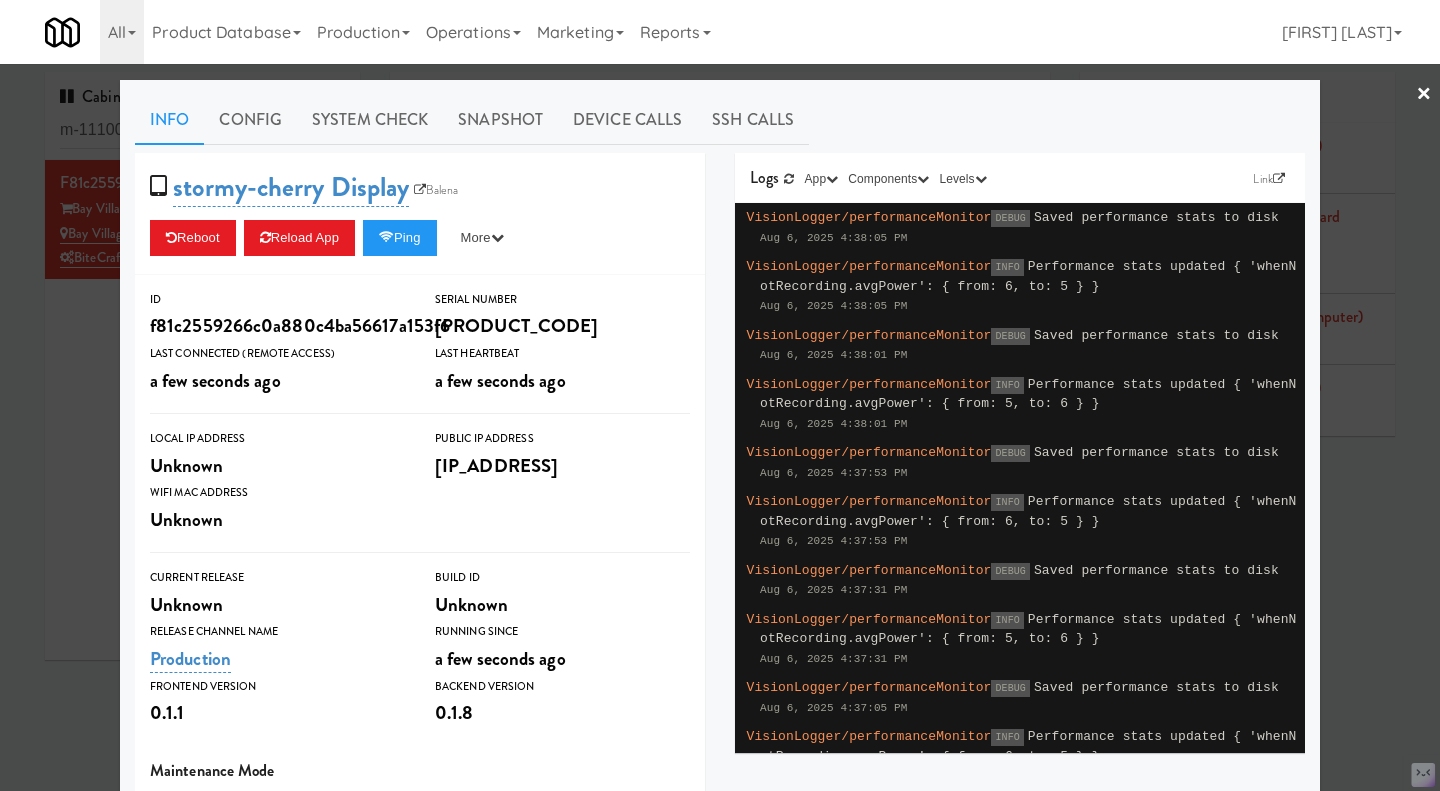 click at bounding box center (720, 395) 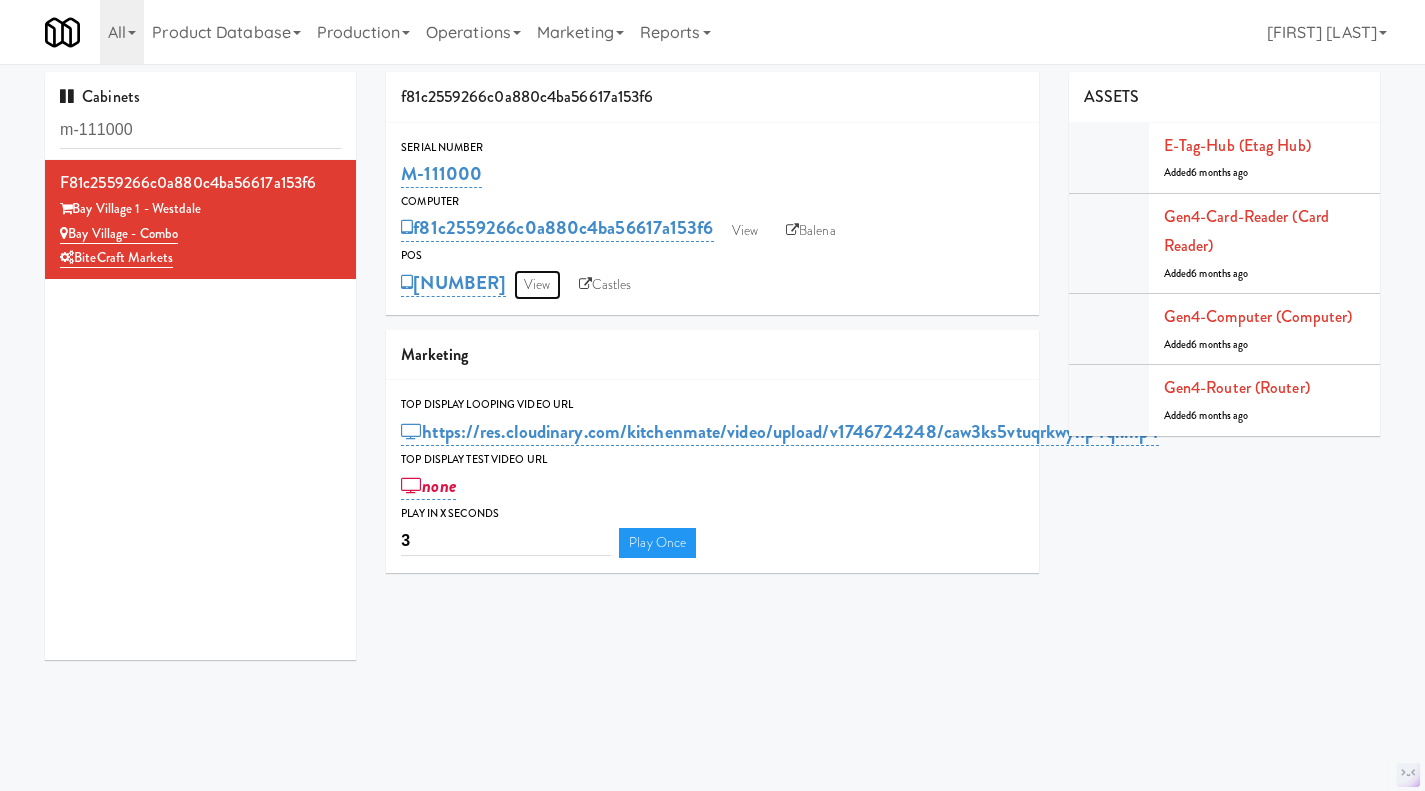 click on "View" at bounding box center (537, 285) 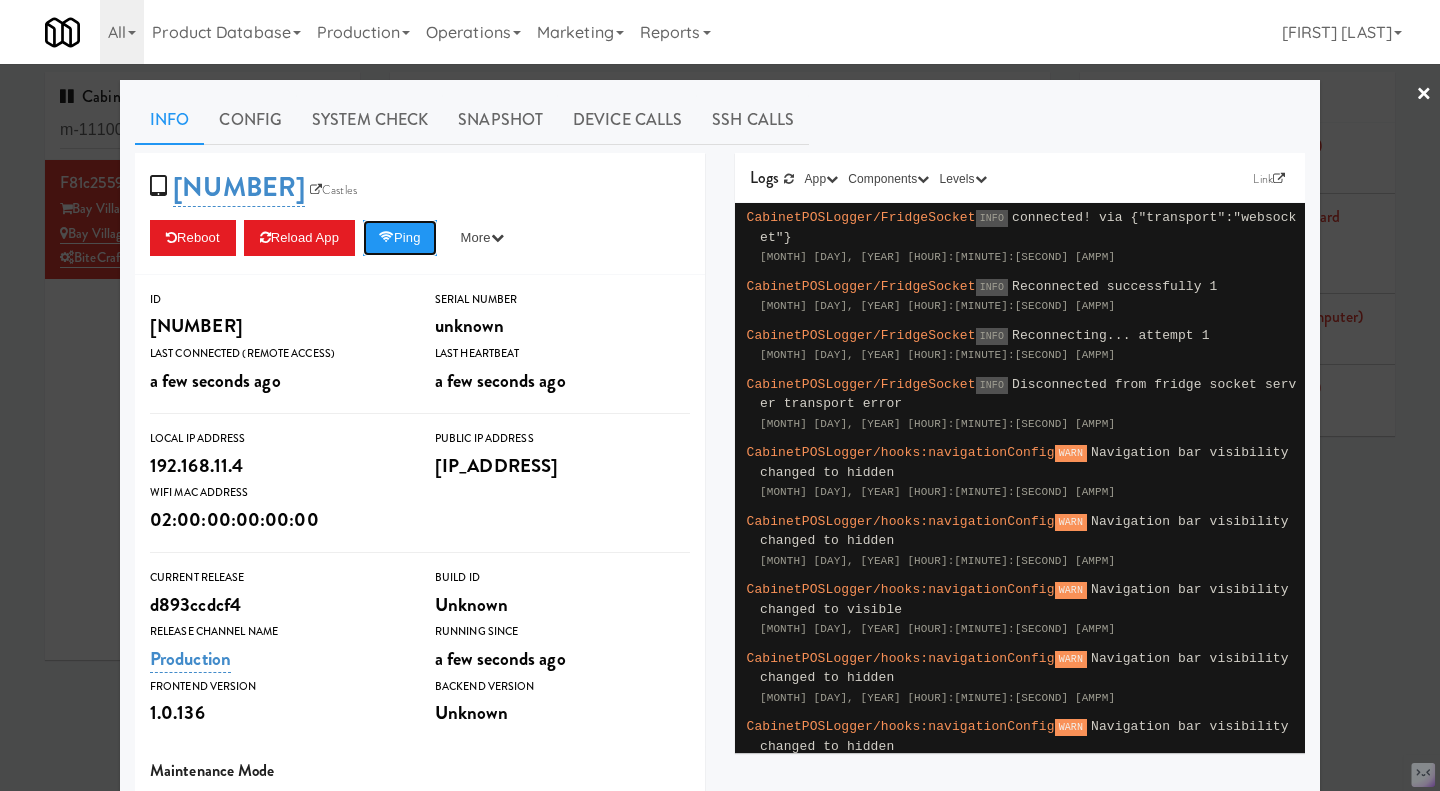 click on "Ping" at bounding box center (400, 238) 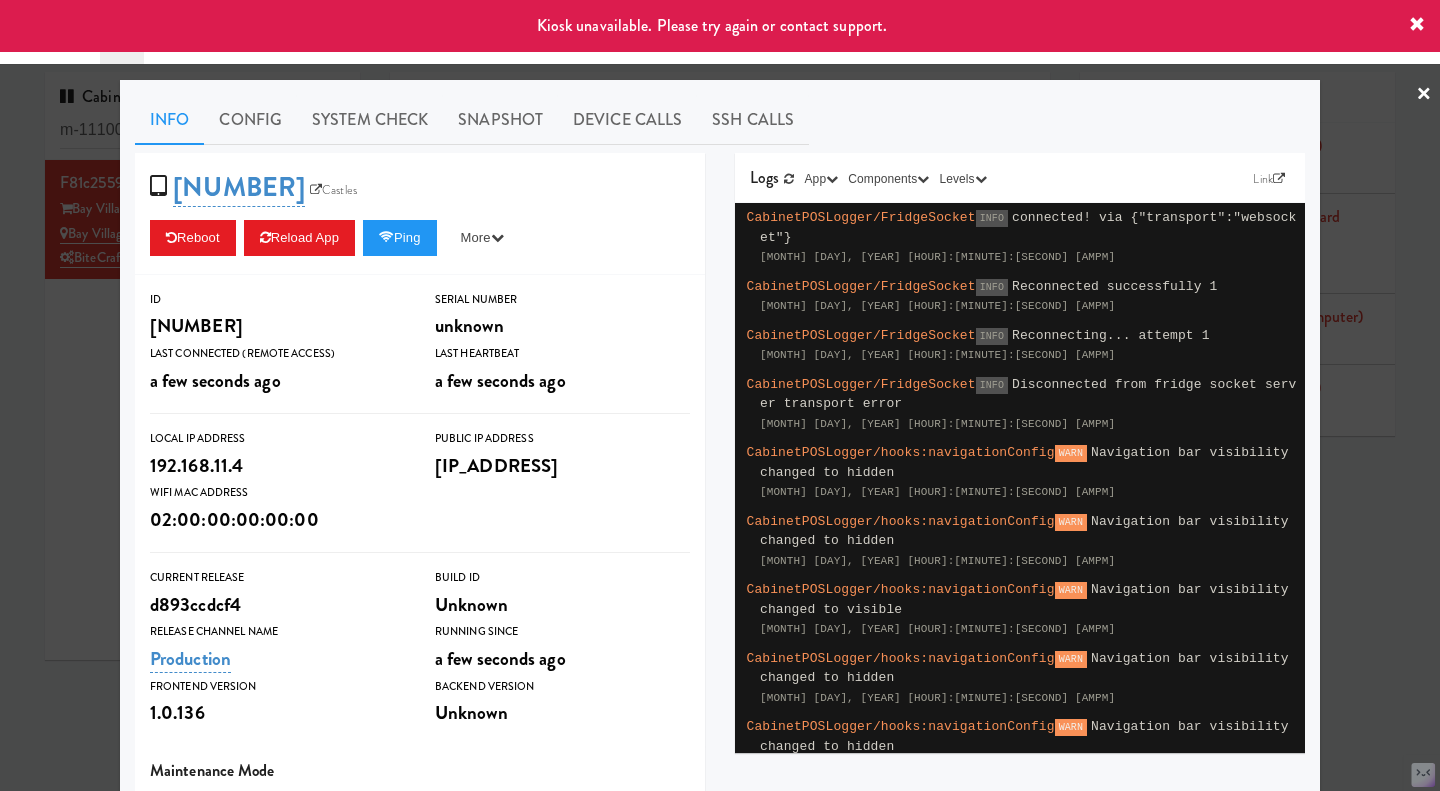 click at bounding box center (720, 395) 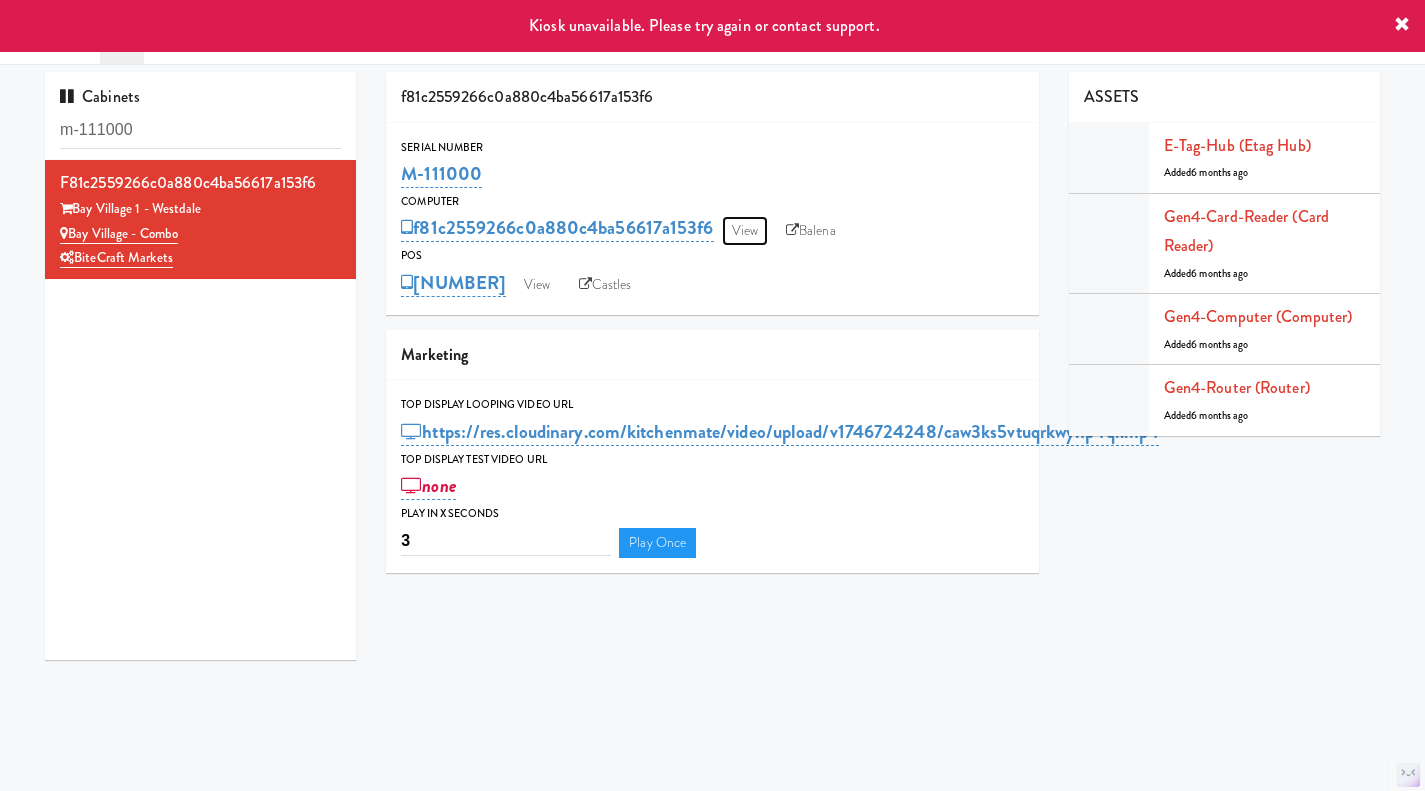 click on "View" at bounding box center (745, 231) 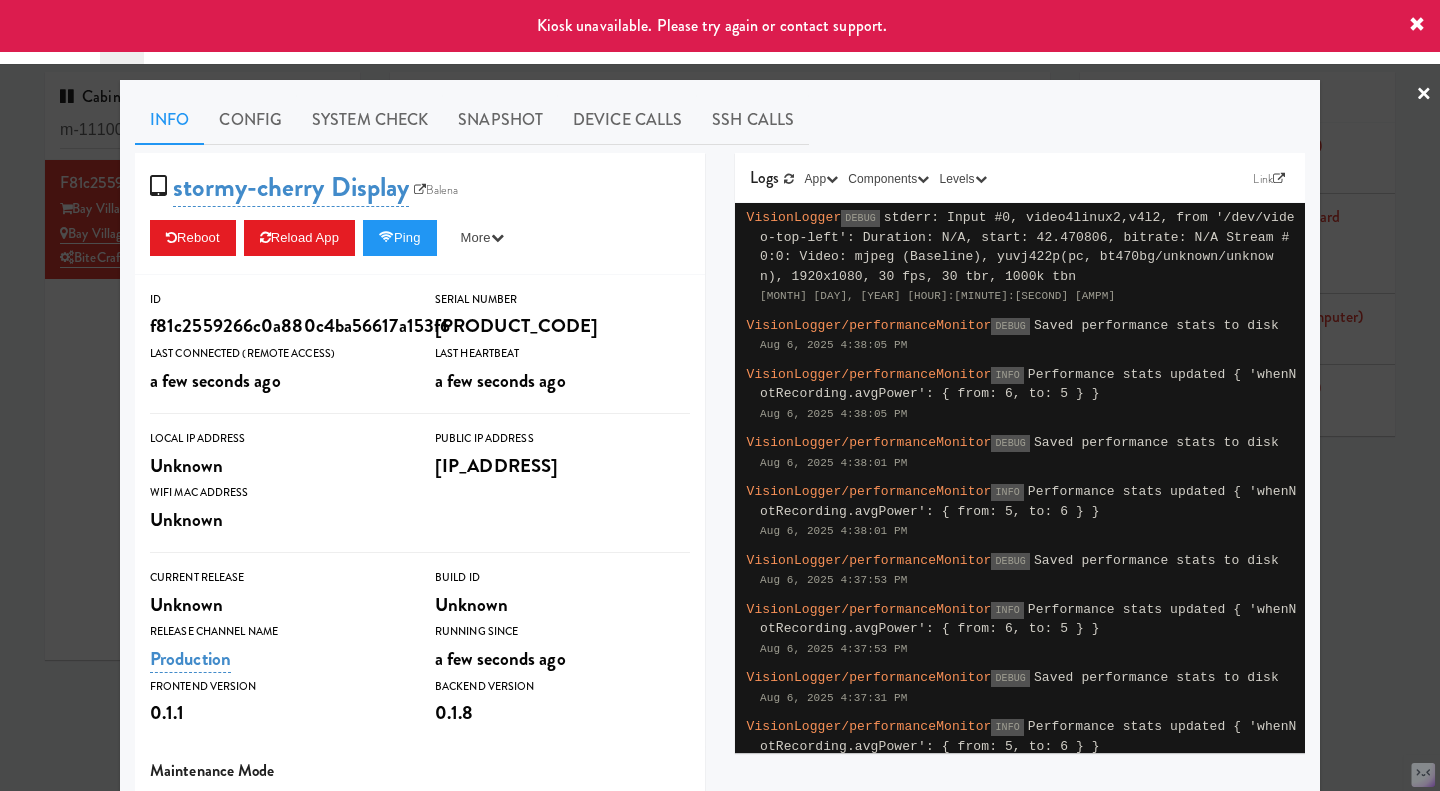 click at bounding box center (720, 395) 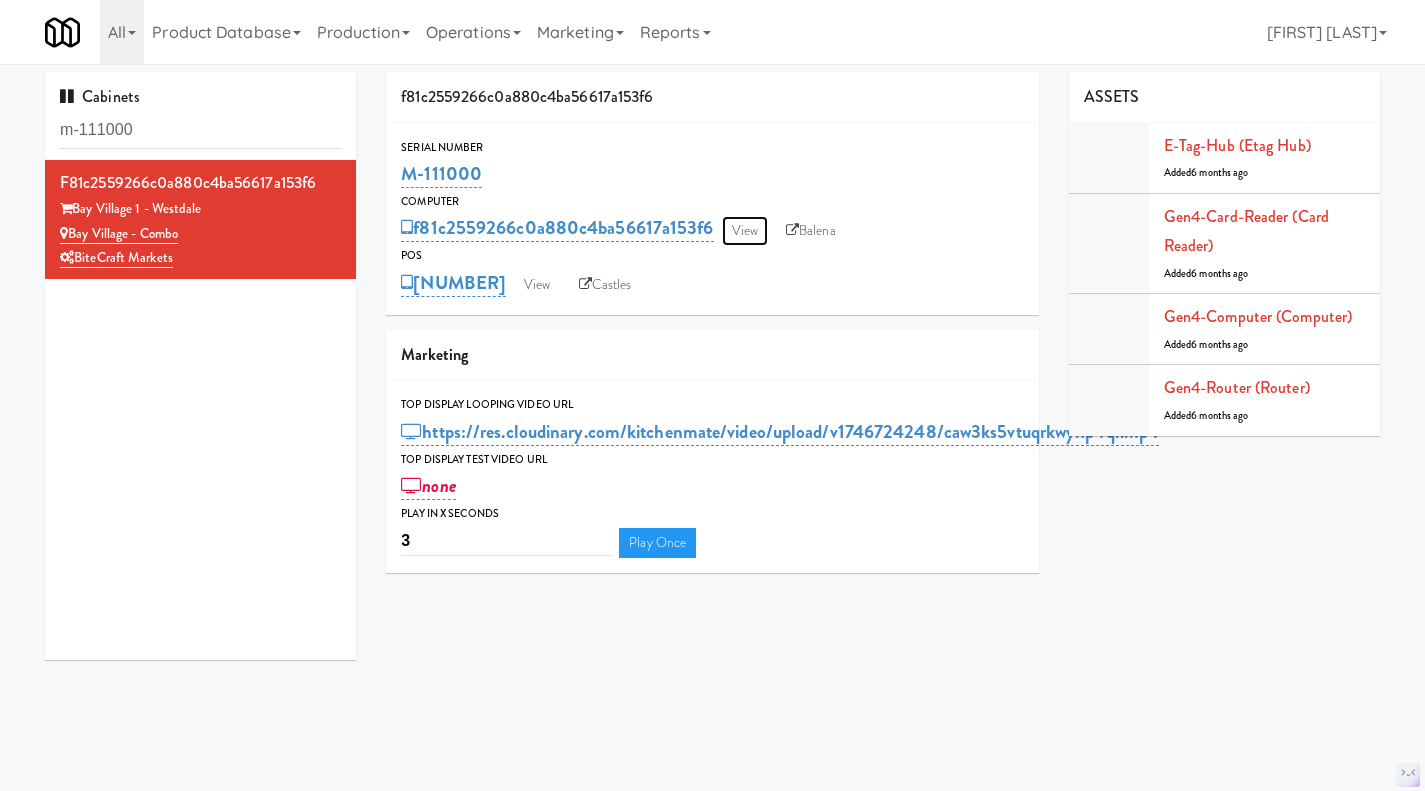 click on "View" at bounding box center (745, 231) 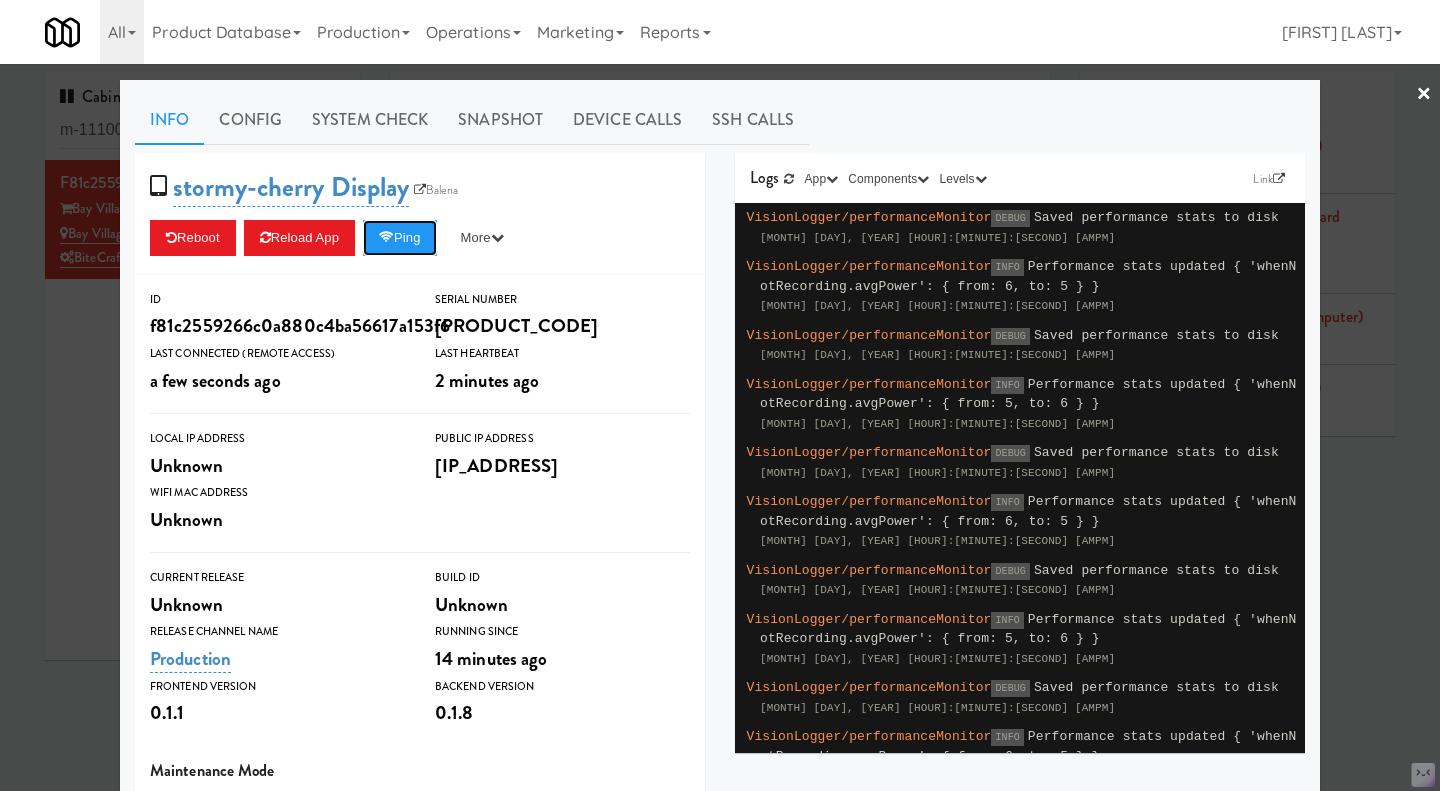 click on "Ping" at bounding box center (400, 238) 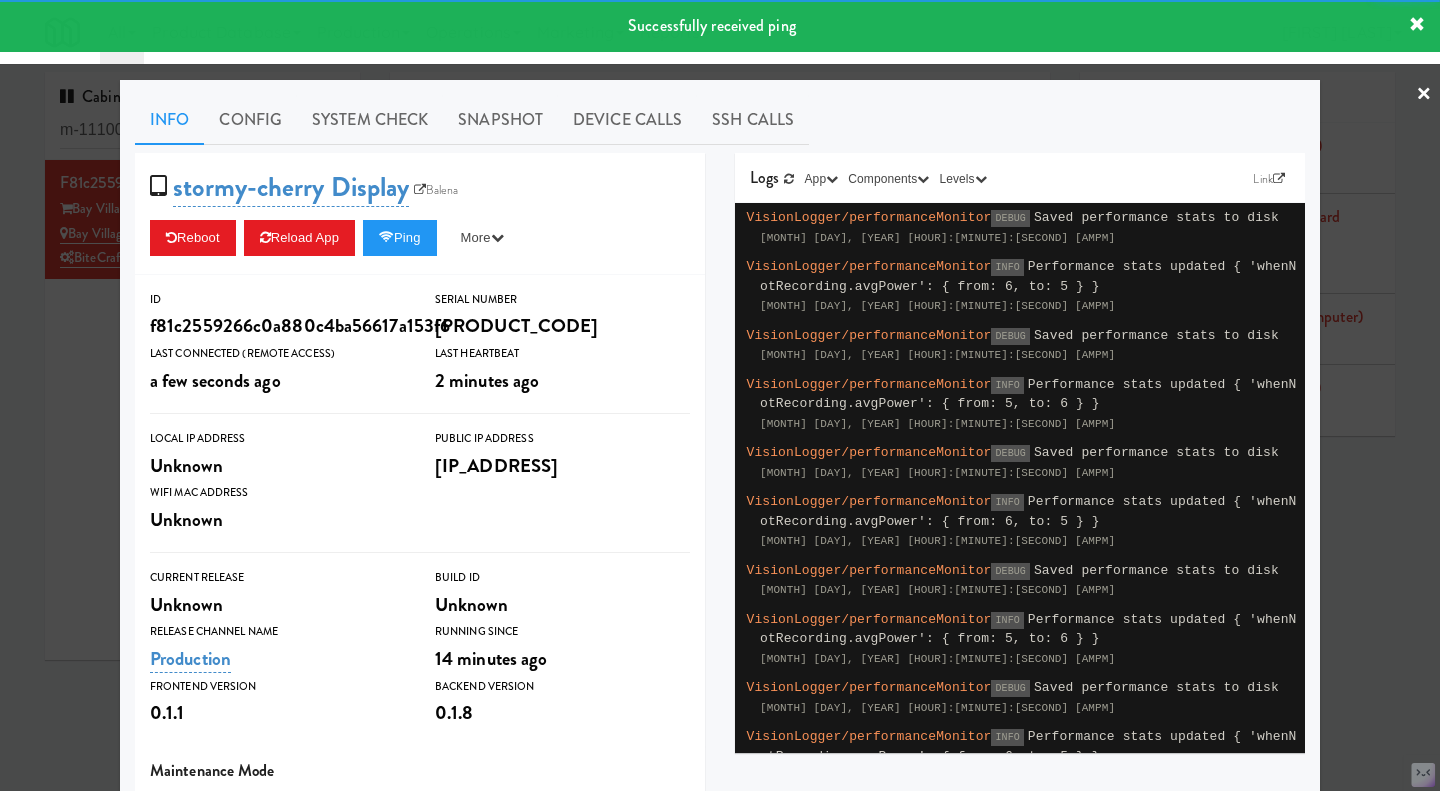 click on "System Check" at bounding box center (370, 120) 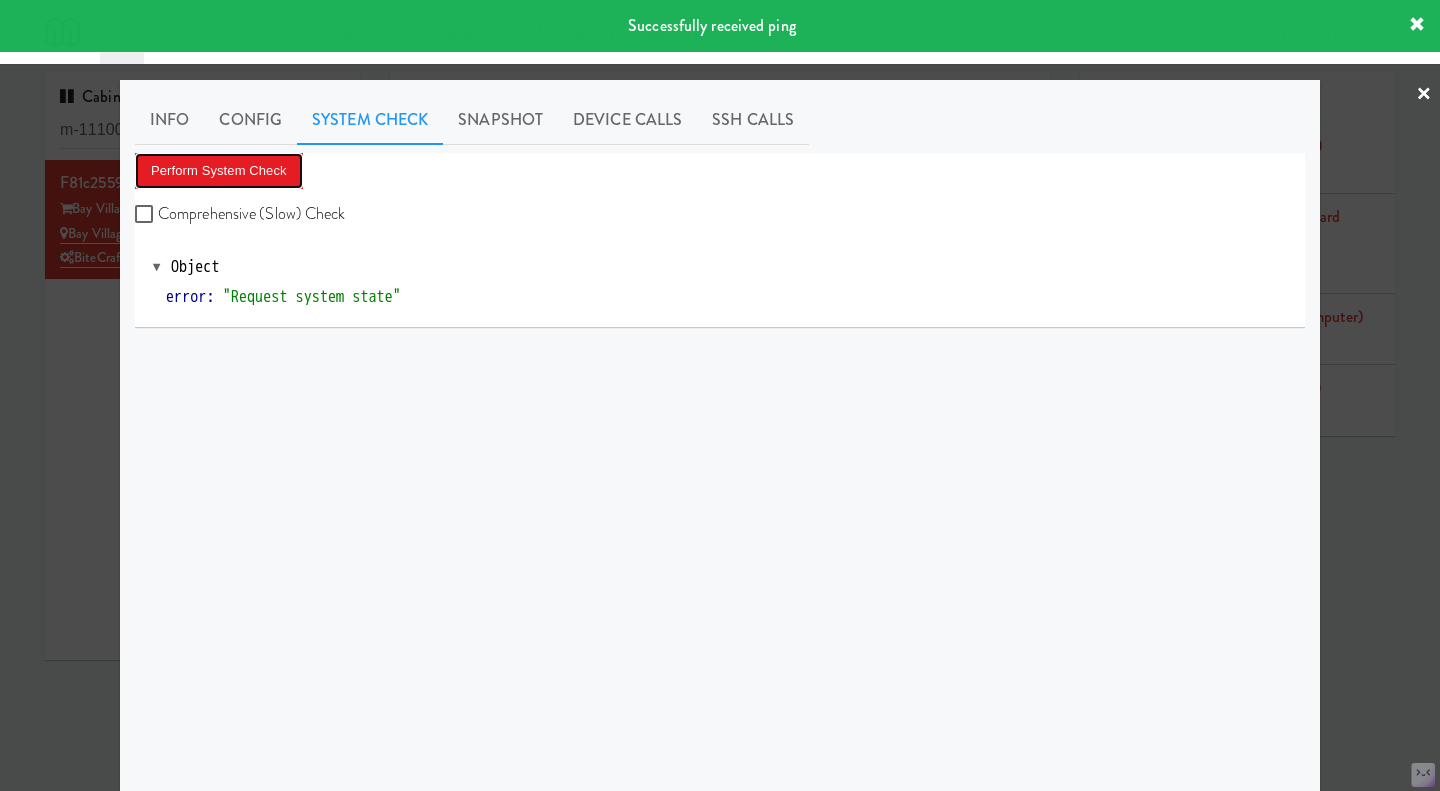 click on "Perform System Check" at bounding box center [219, 171] 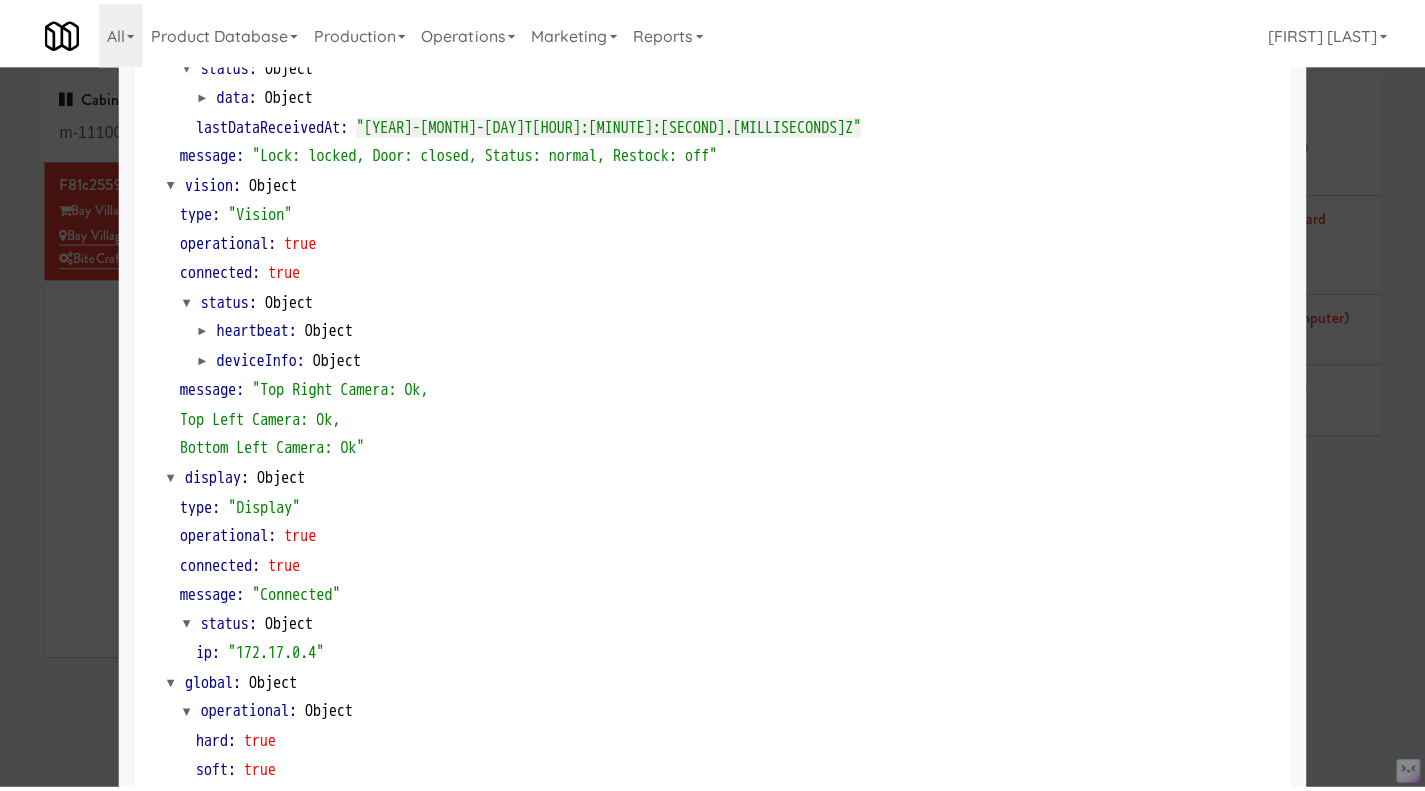 scroll, scrollTop: 762, scrollLeft: 0, axis: vertical 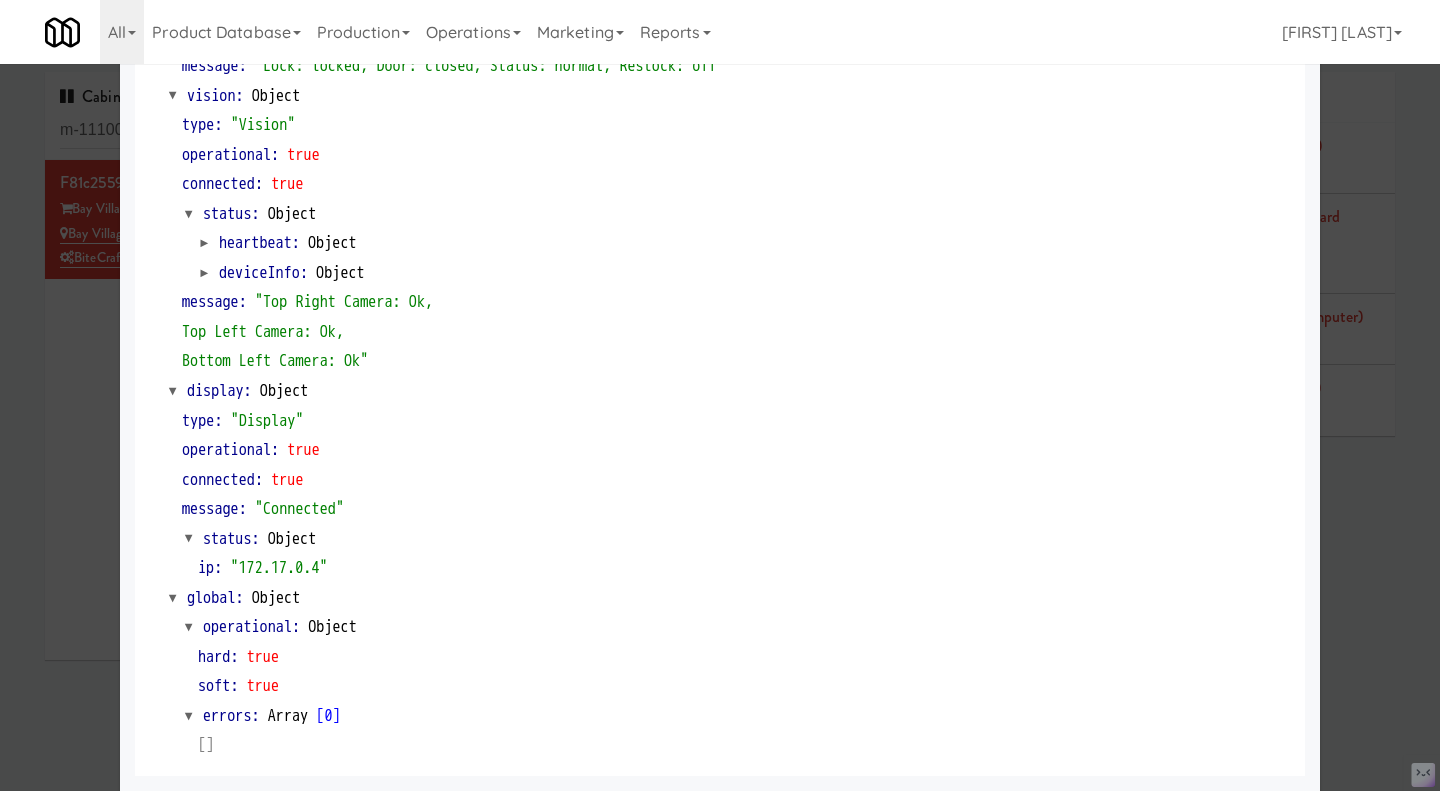 drag, startPoint x: 79, startPoint y: 444, endPoint x: 97, endPoint y: 436, distance: 19.697716 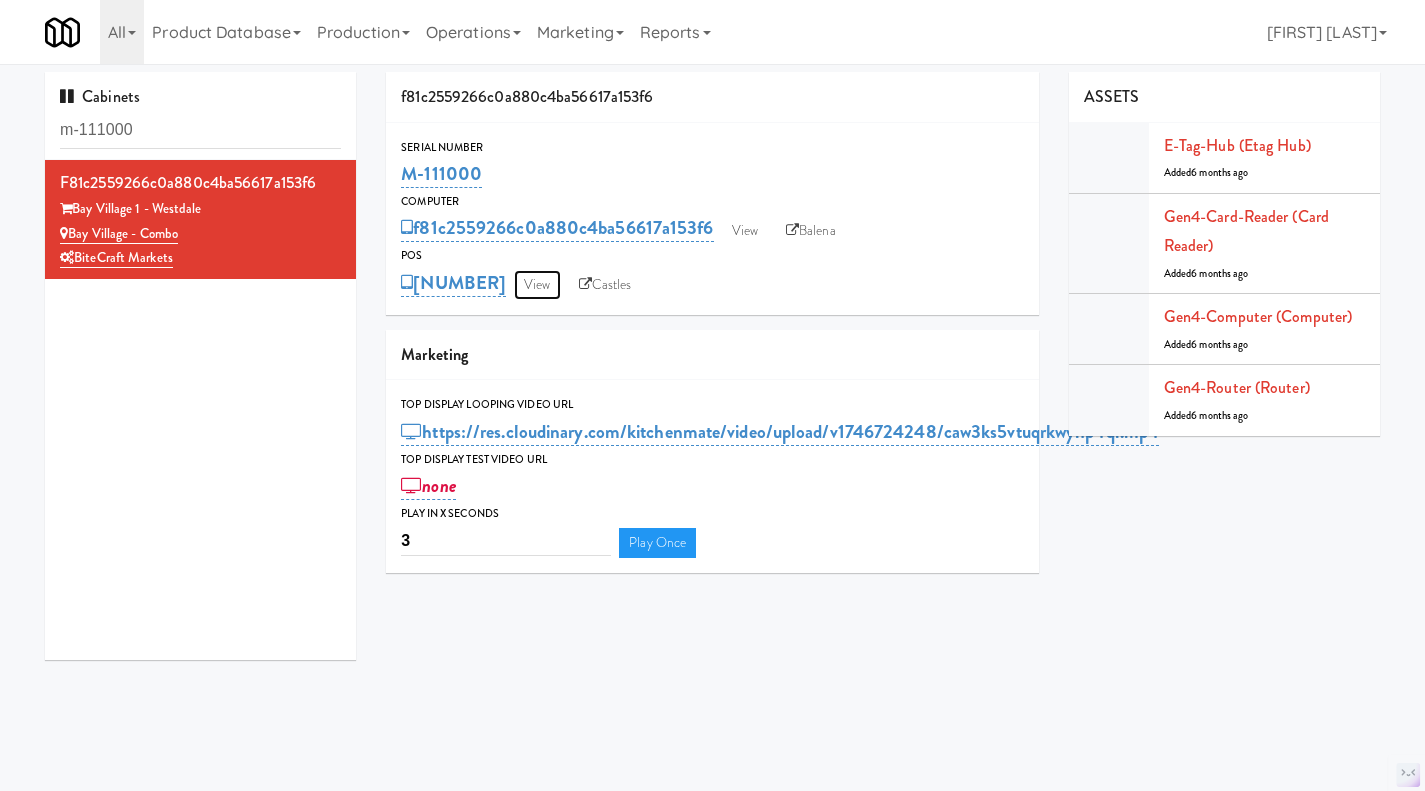 click on "View" at bounding box center (537, 285) 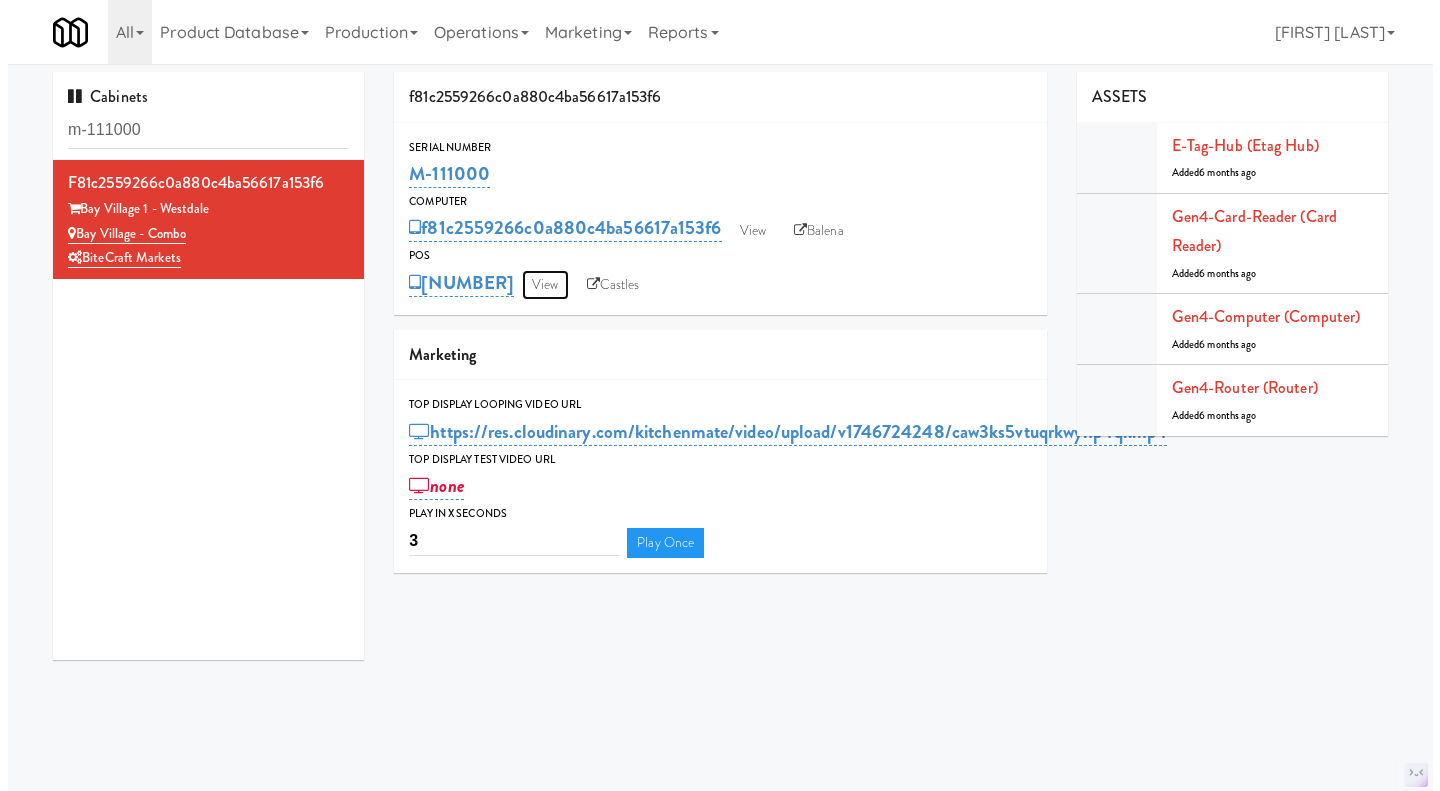 scroll, scrollTop: 0, scrollLeft: 0, axis: both 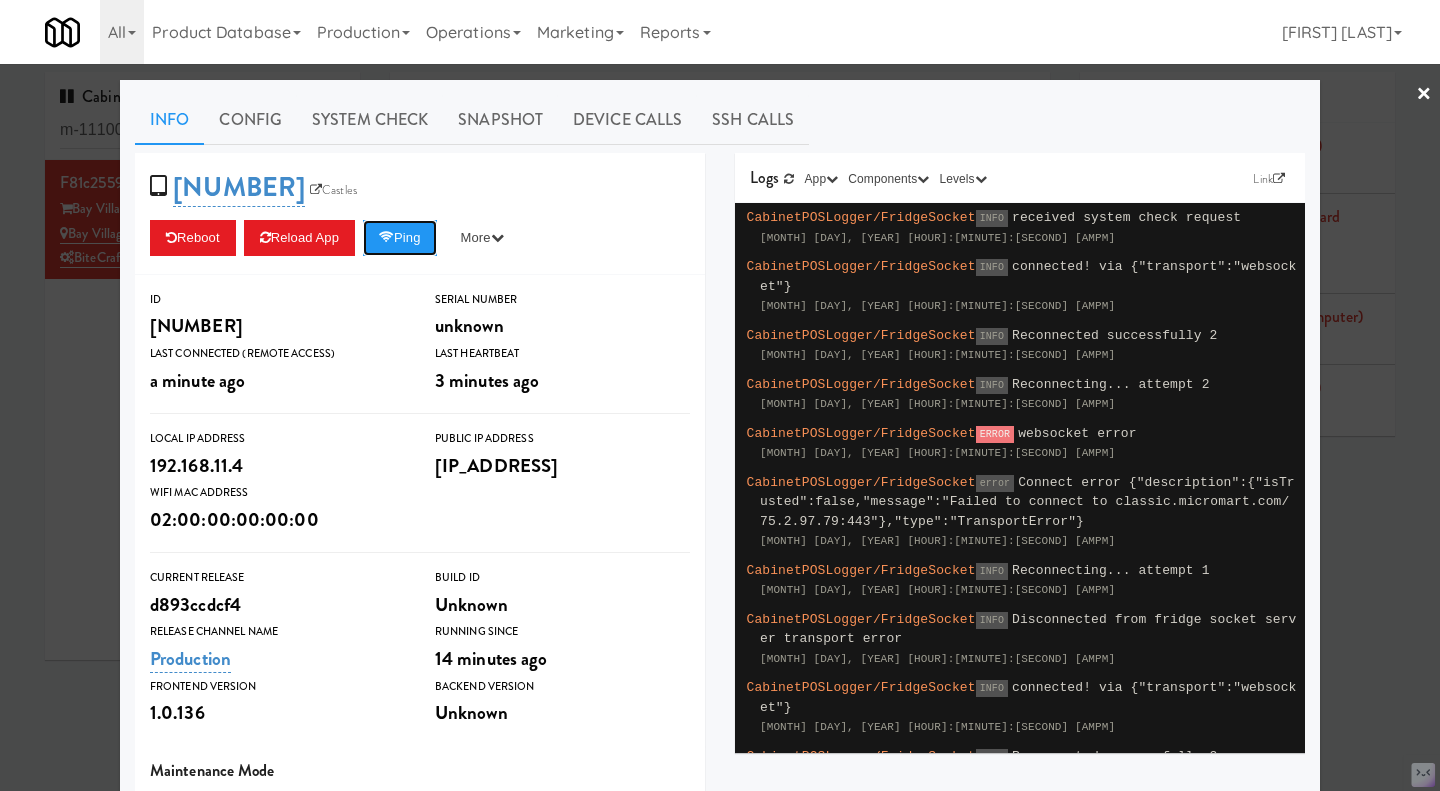click on "Ping" at bounding box center (400, 238) 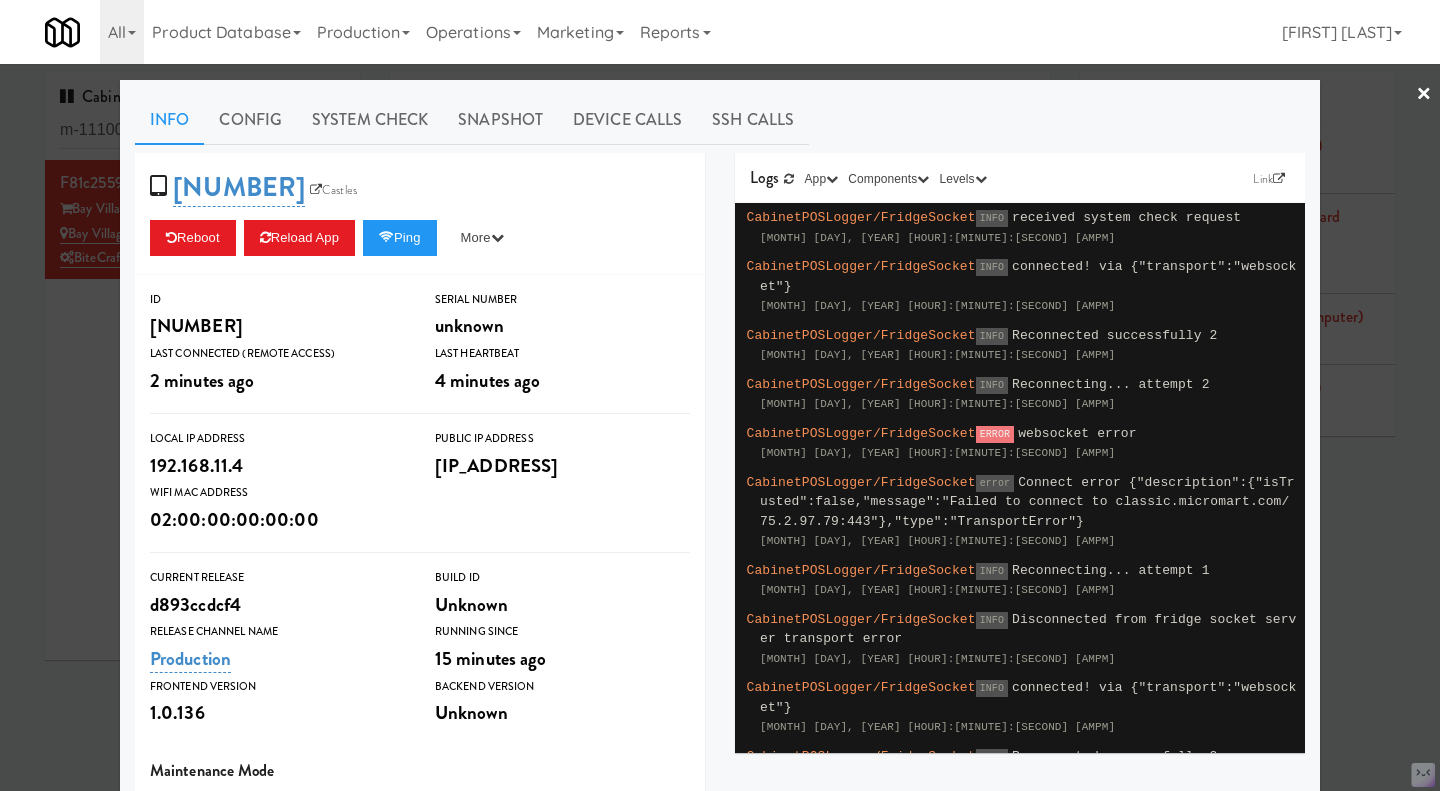 click at bounding box center (720, 395) 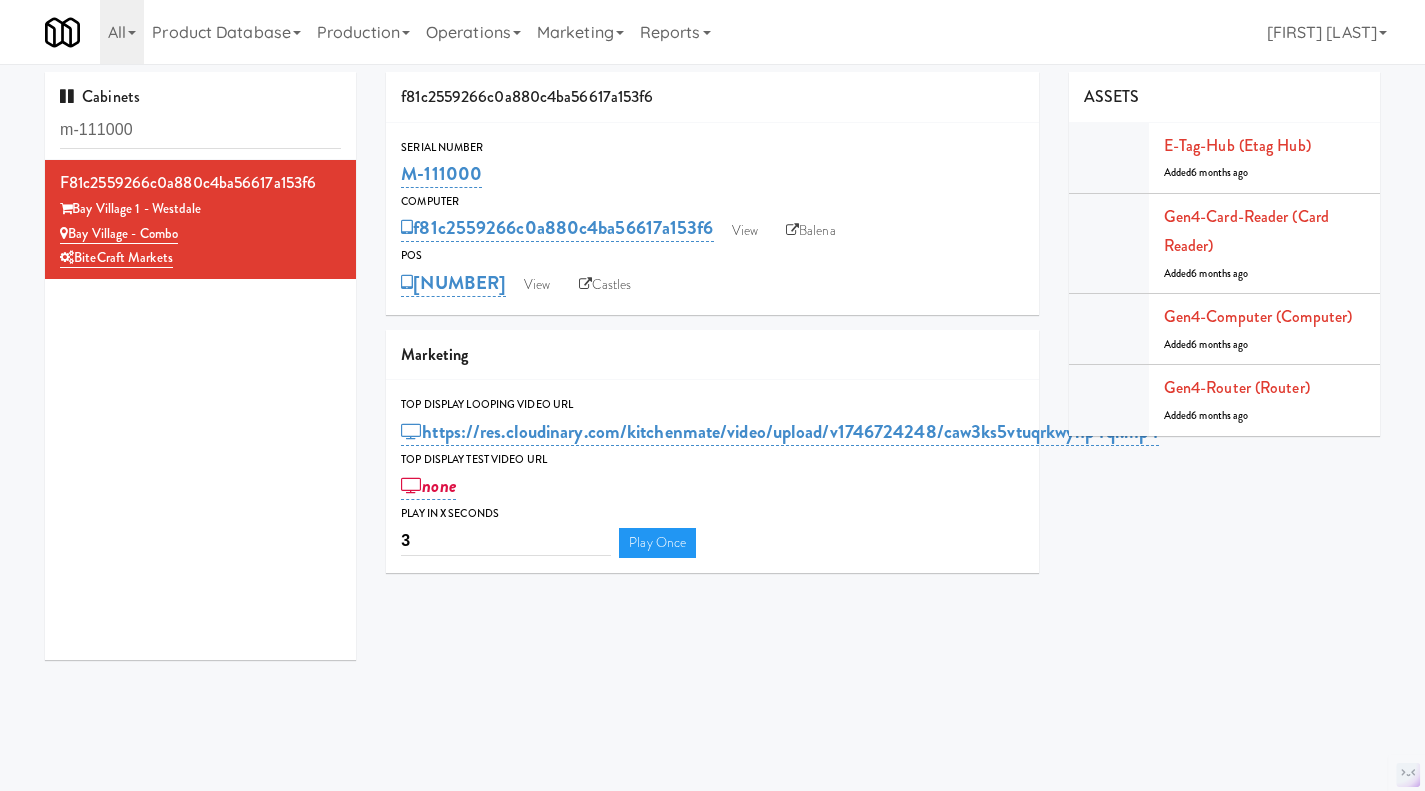drag, startPoint x: 589, startPoint y: 305, endPoint x: 469, endPoint y: 308, distance: 120.03749 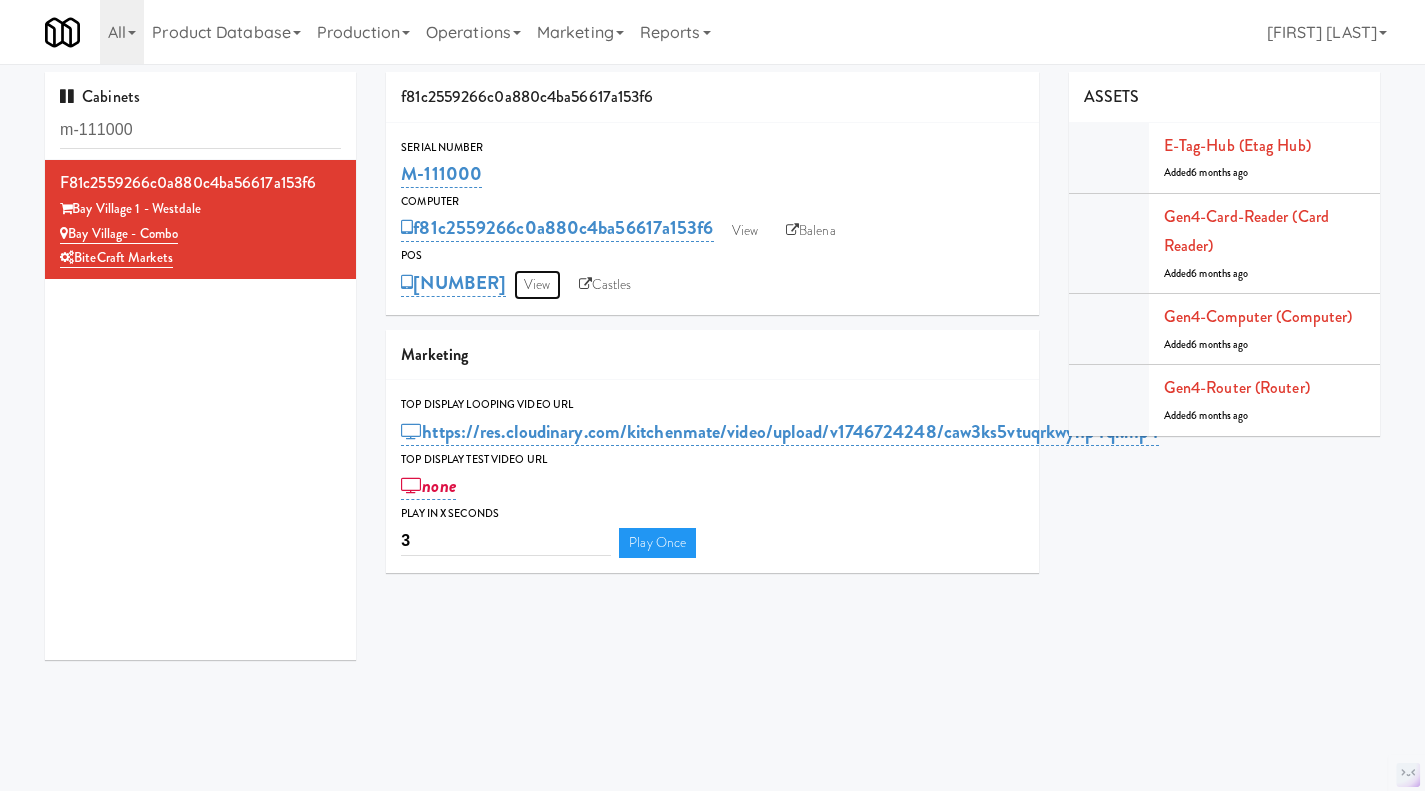 click on "View" at bounding box center (537, 285) 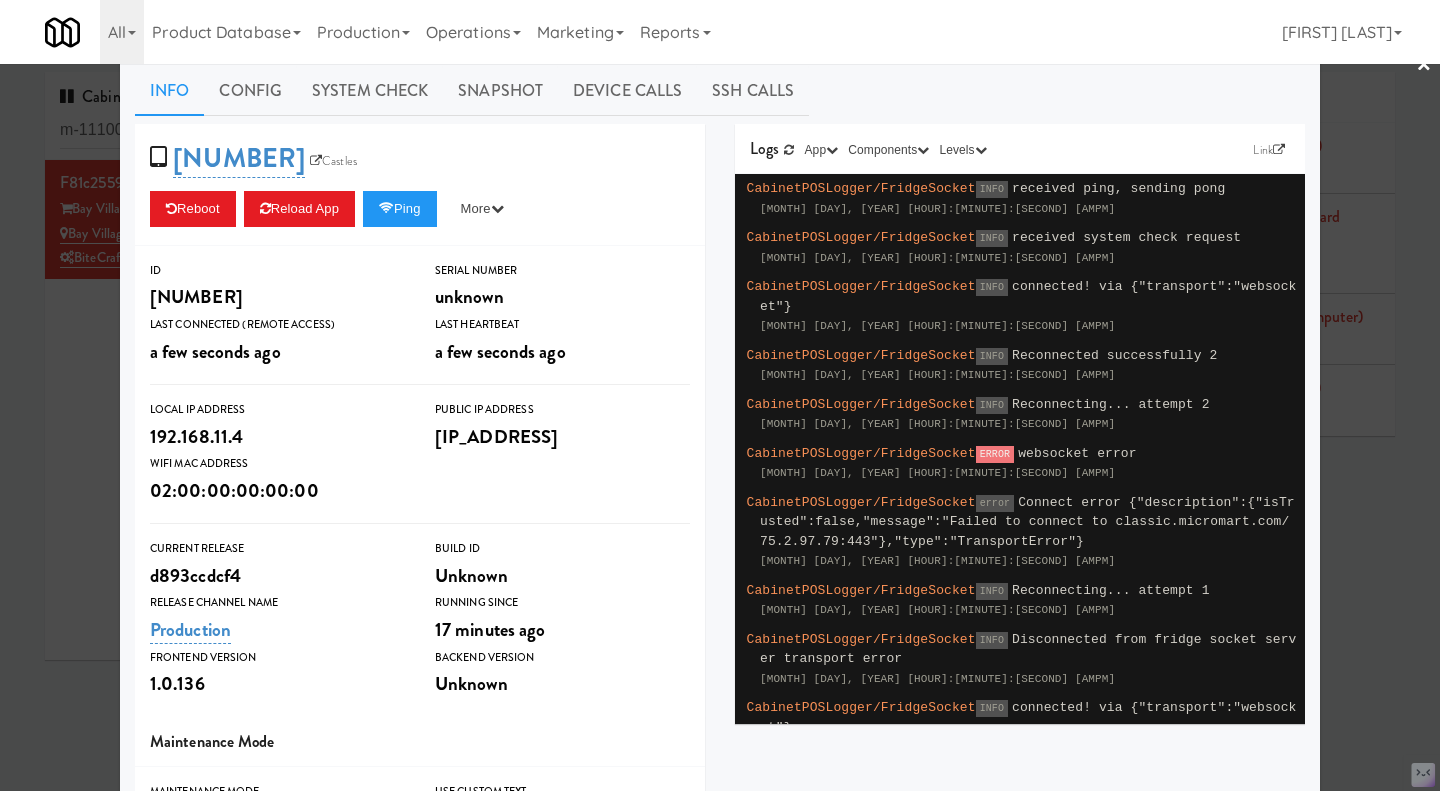 scroll, scrollTop: 0, scrollLeft: 0, axis: both 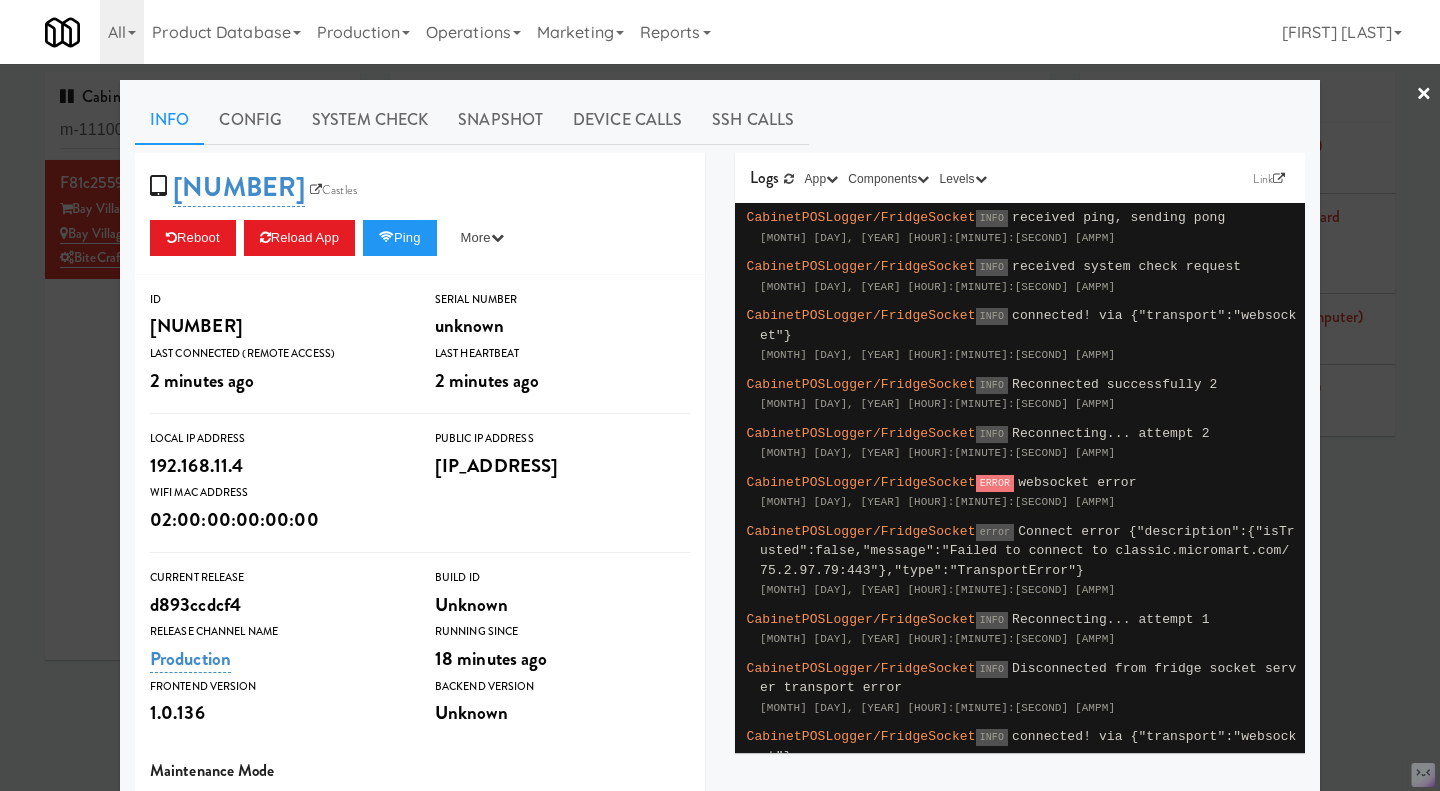 click at bounding box center (720, 395) 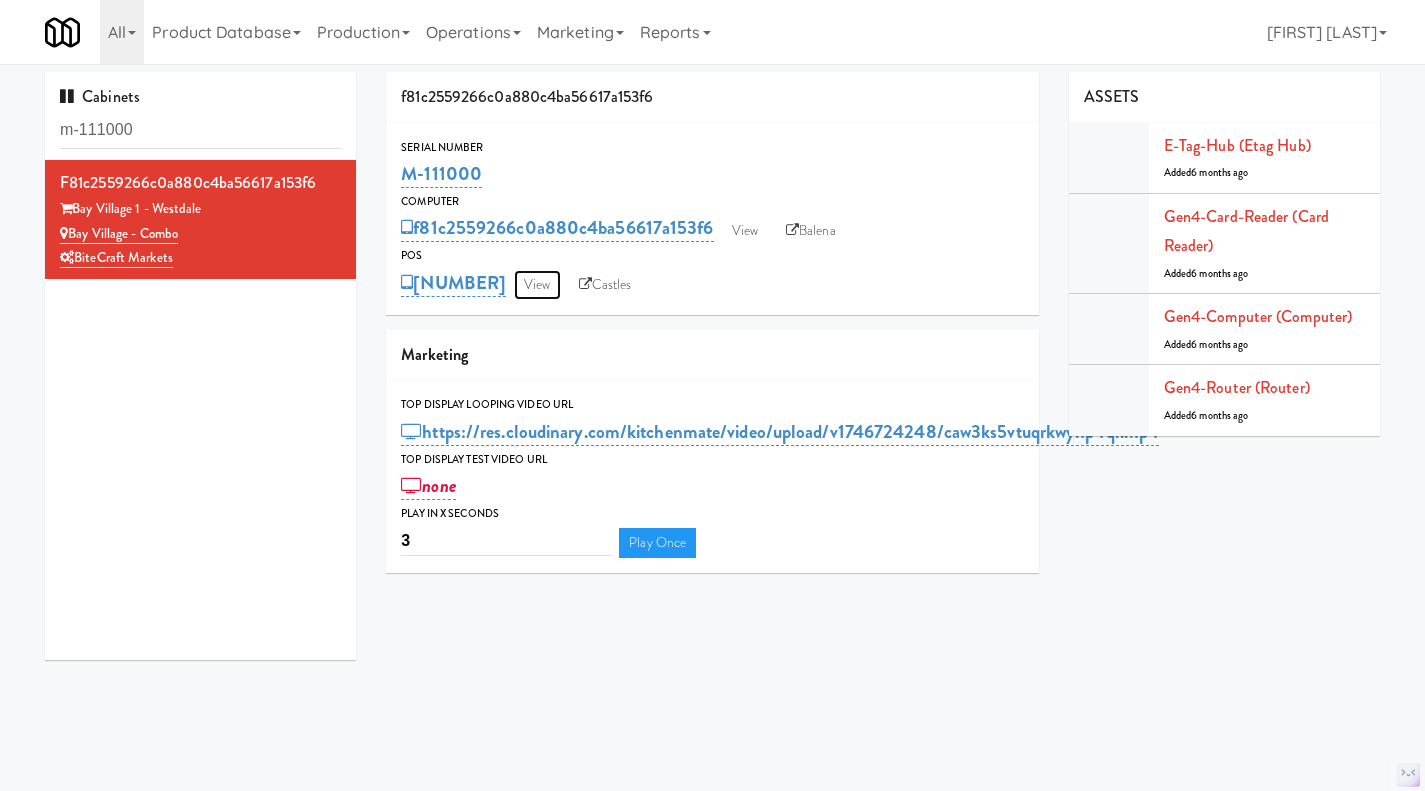 click on "View" at bounding box center [537, 285] 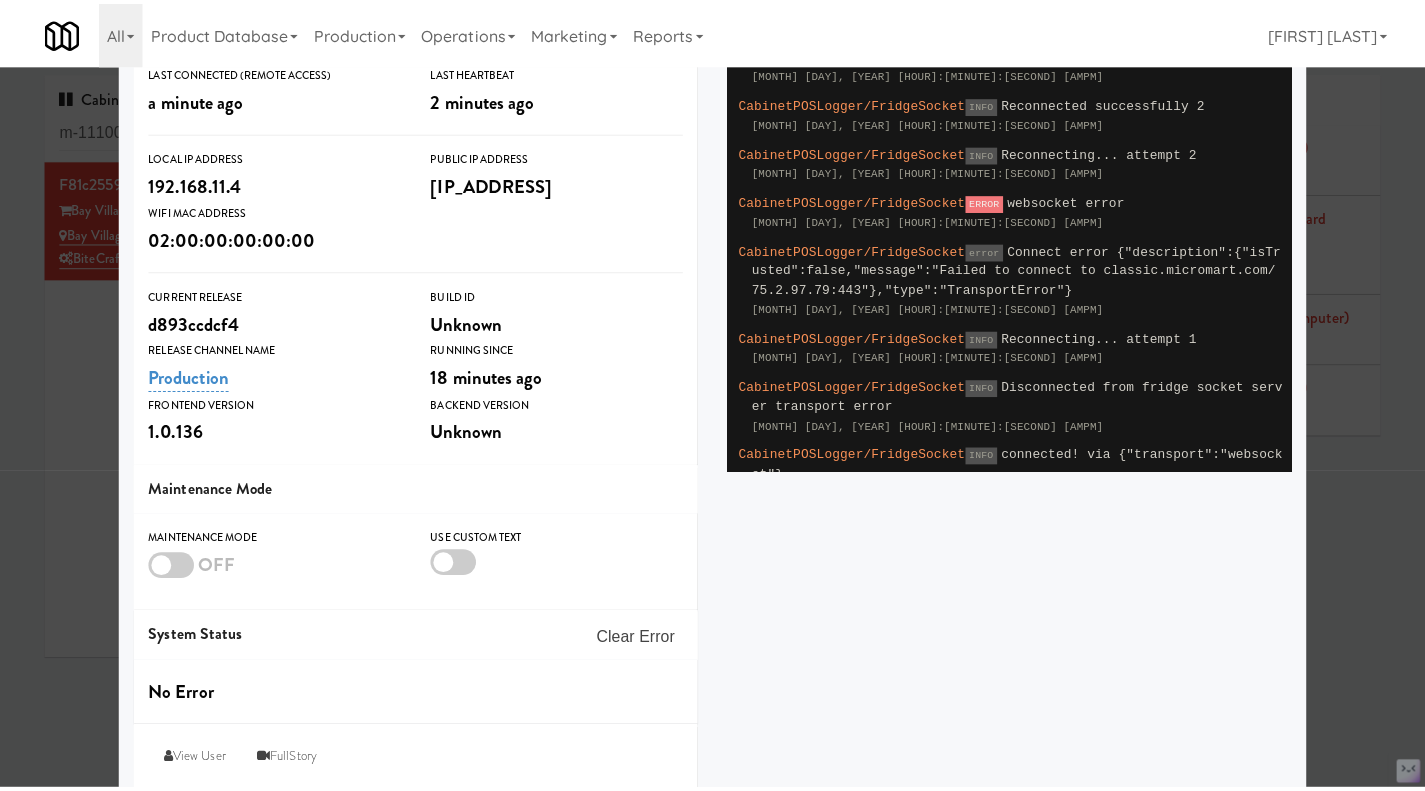 scroll, scrollTop: 298, scrollLeft: 0, axis: vertical 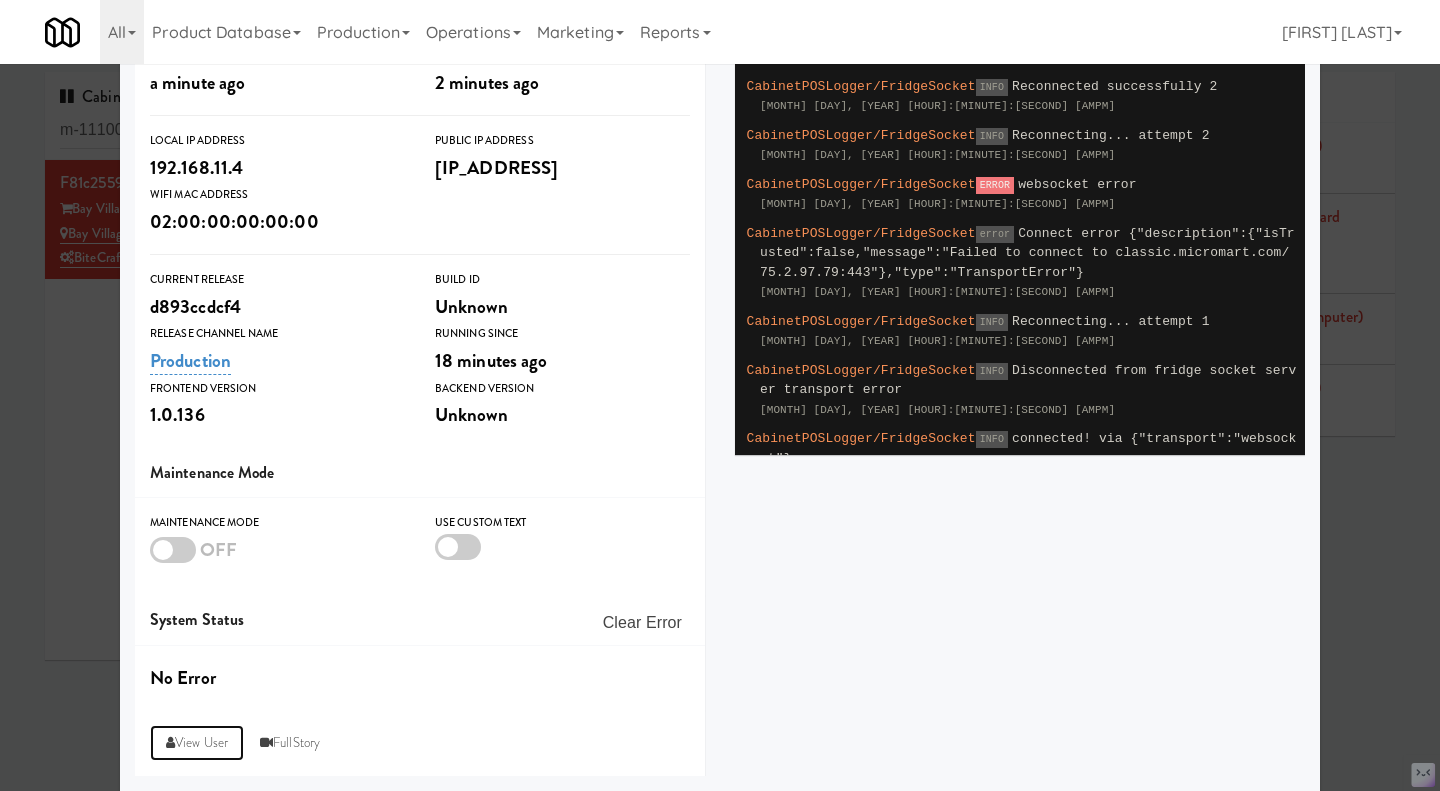 click on "View User" at bounding box center [197, 743] 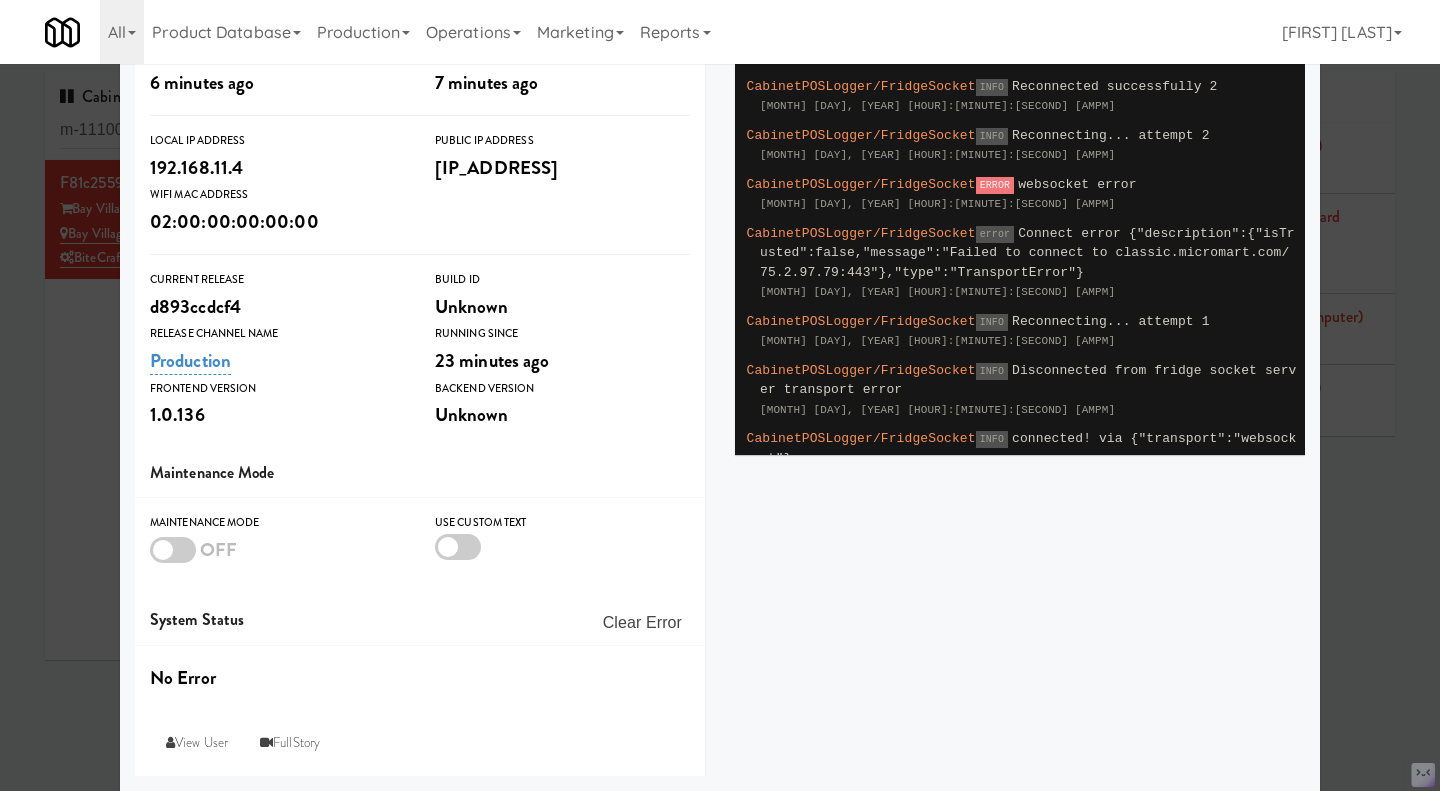 click at bounding box center [720, 395] 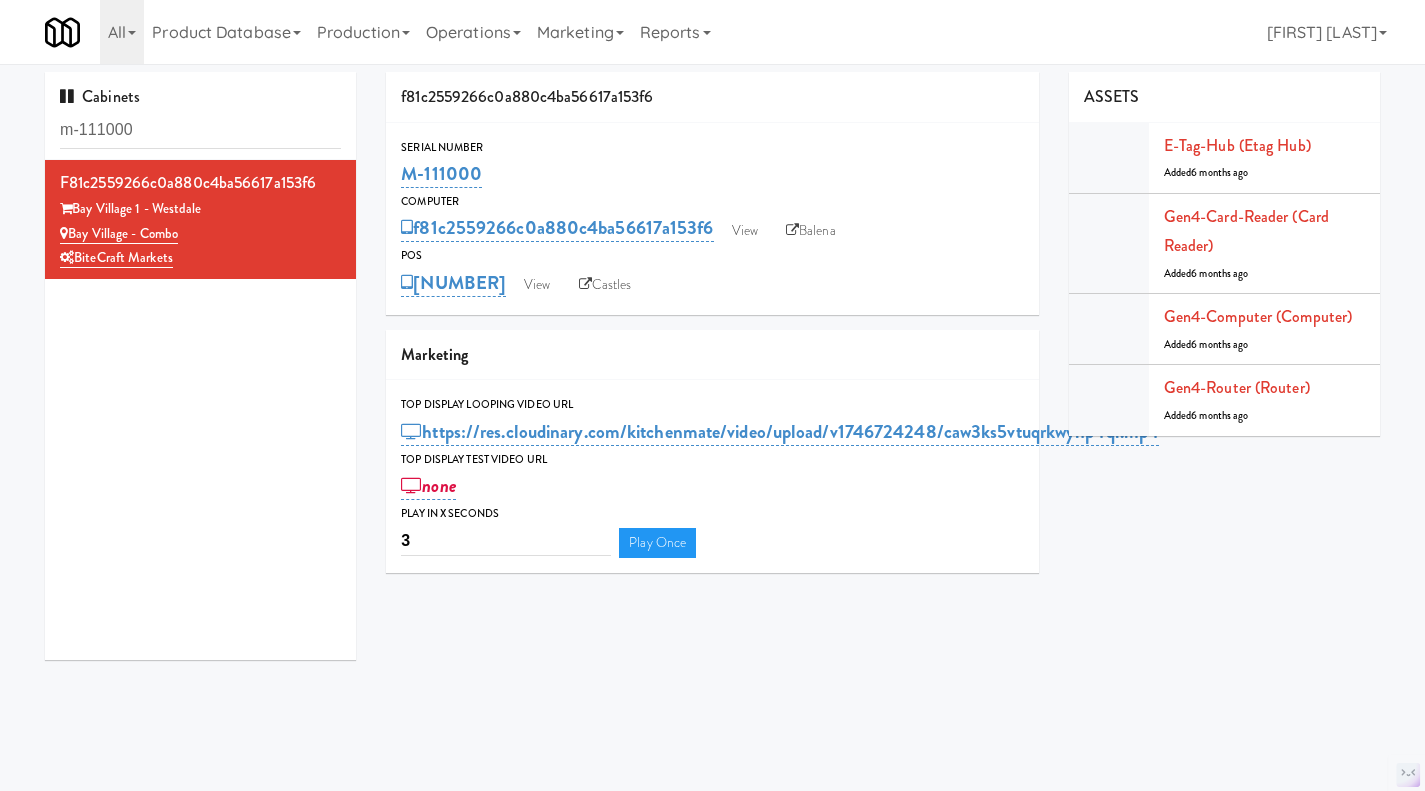 click on "Operations" at bounding box center (473, 32) 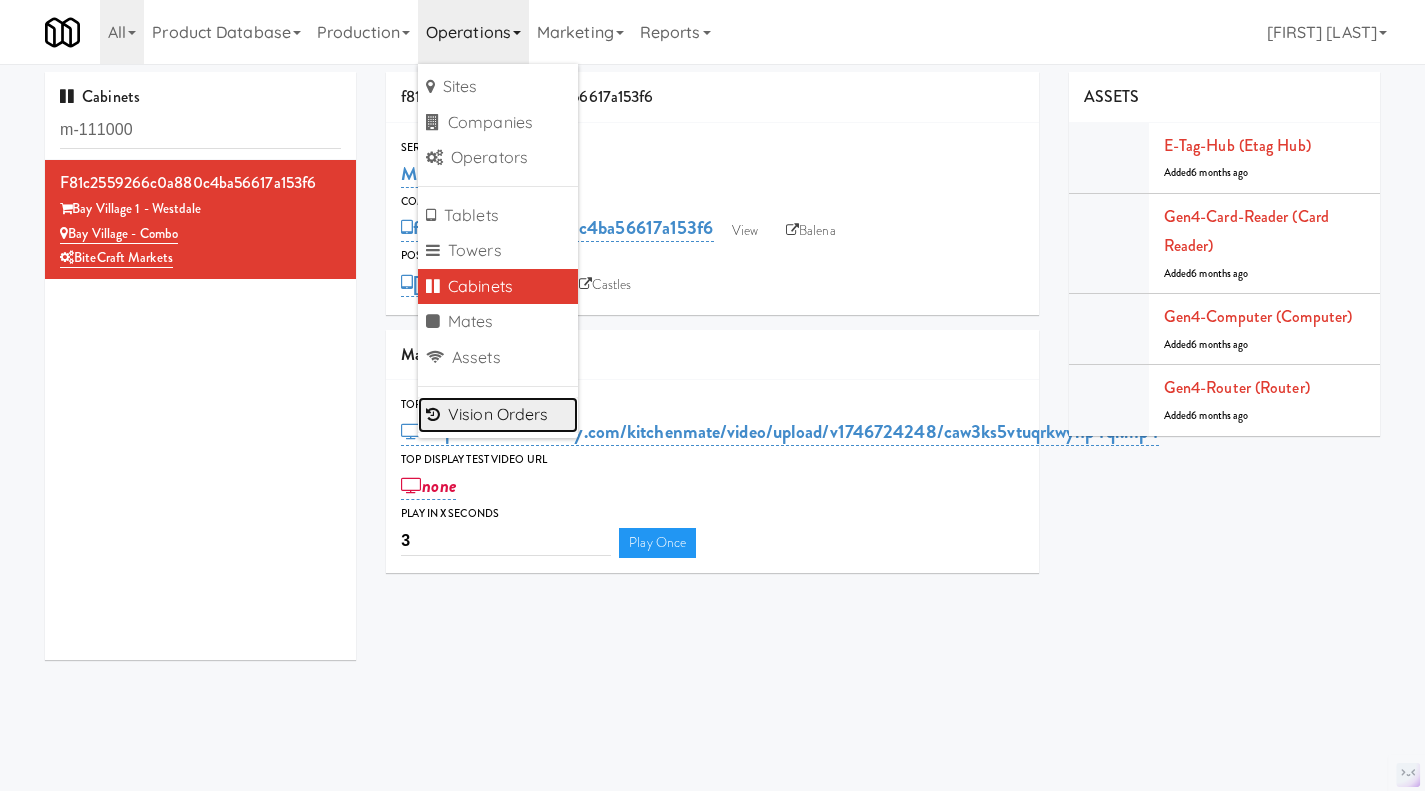 click on "Vision Orders" at bounding box center [498, 415] 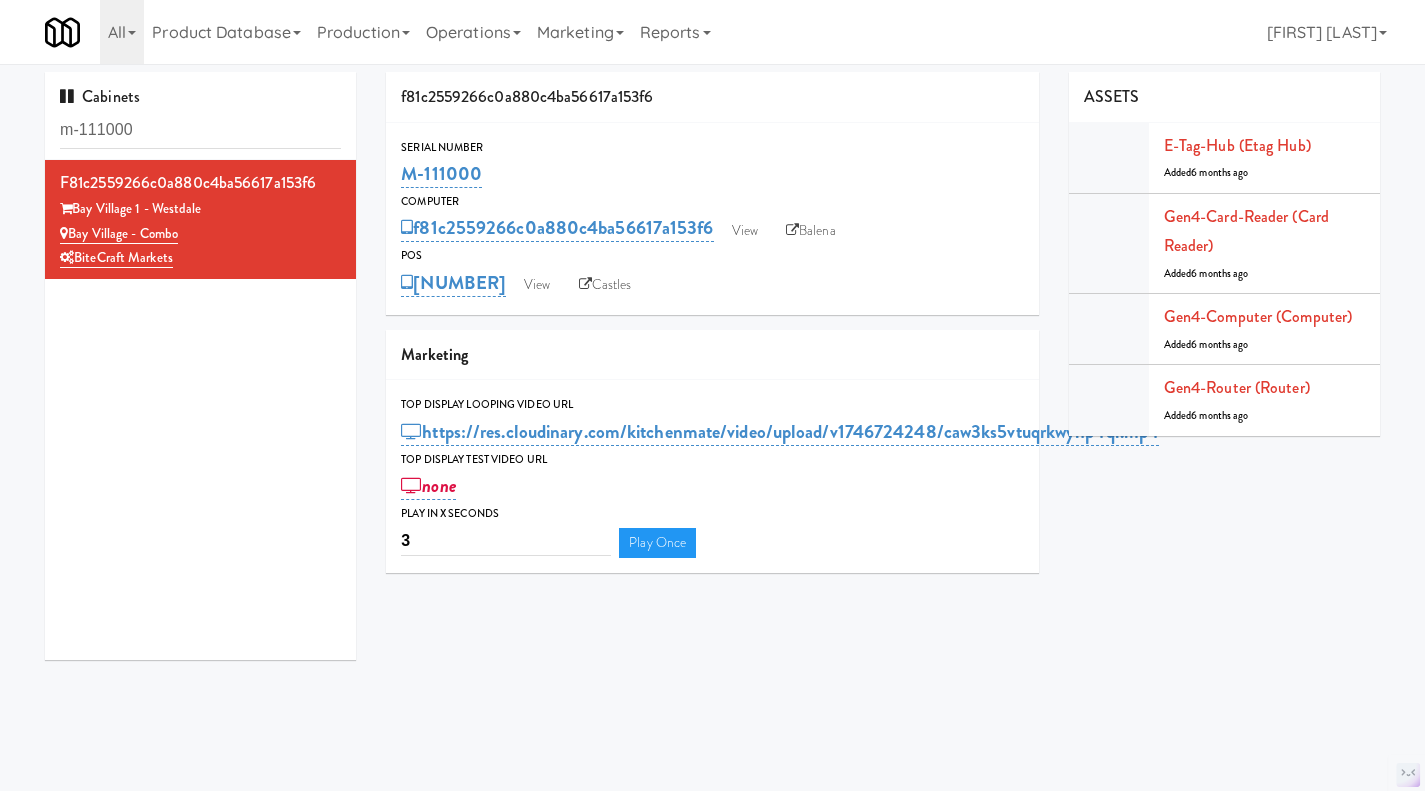 drag, startPoint x: 510, startPoint y: 157, endPoint x: 369, endPoint y: 168, distance: 141.42842 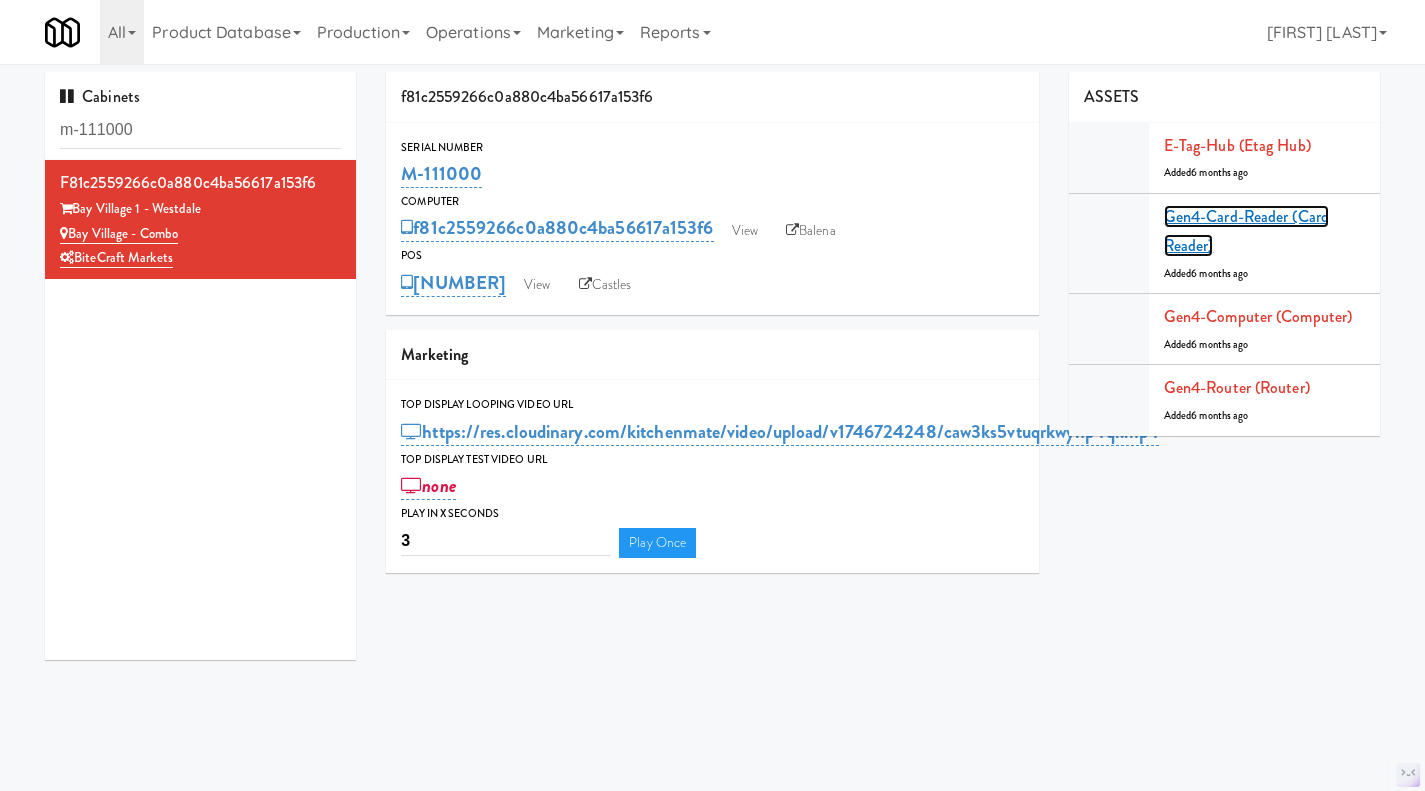 click on "Gen4-card-reader (Card Reader)" at bounding box center (1246, 231) 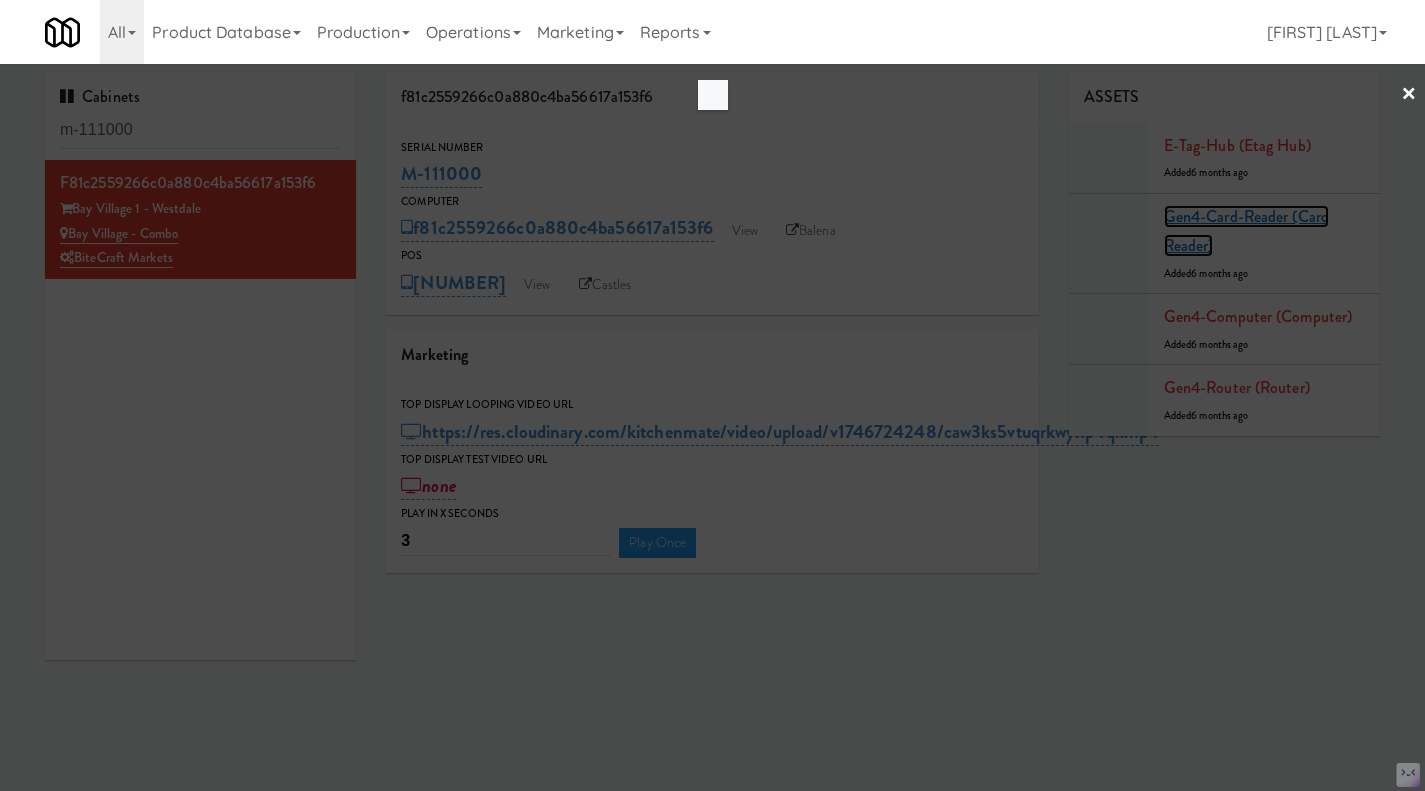 scroll, scrollTop: 0, scrollLeft: 0, axis: both 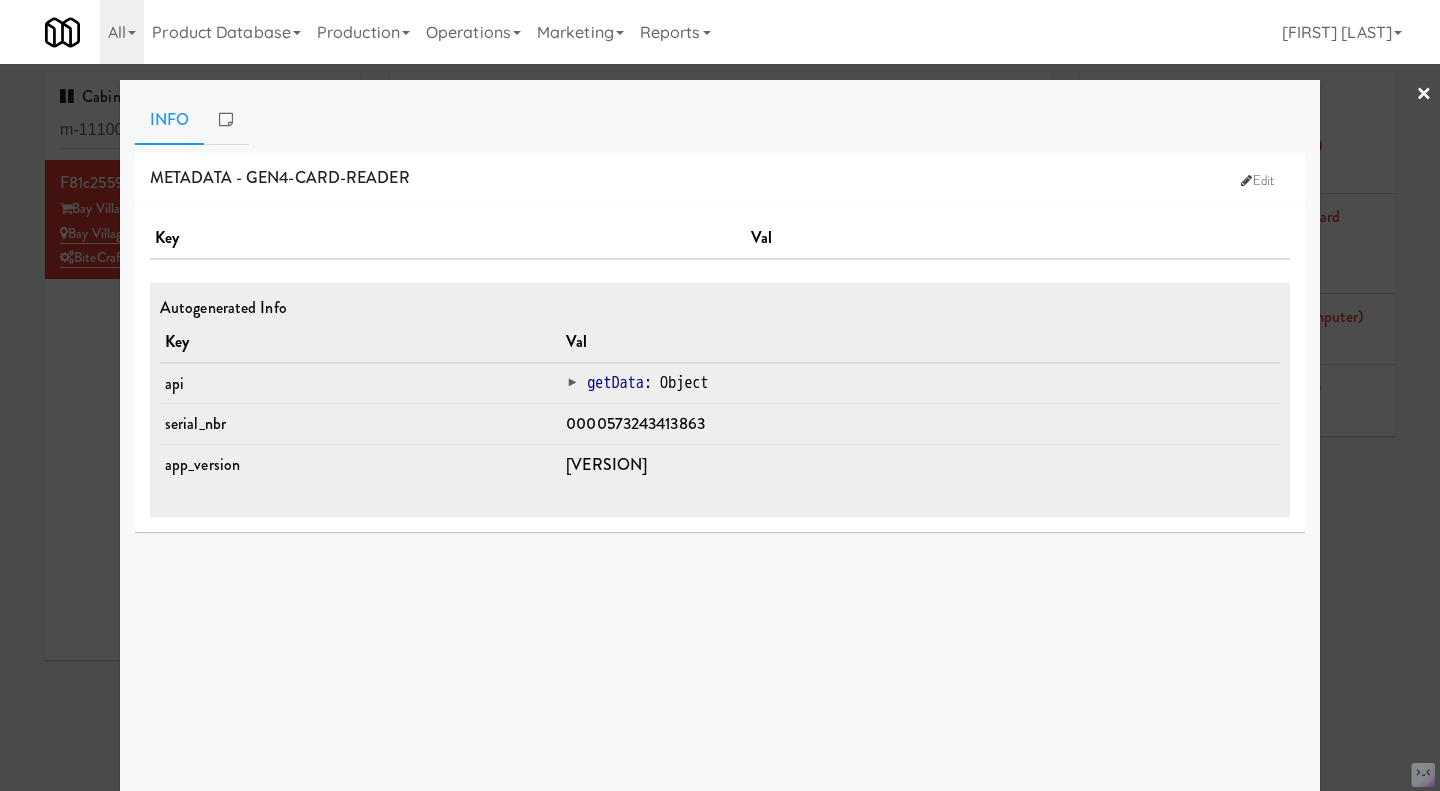 click at bounding box center (720, 395) 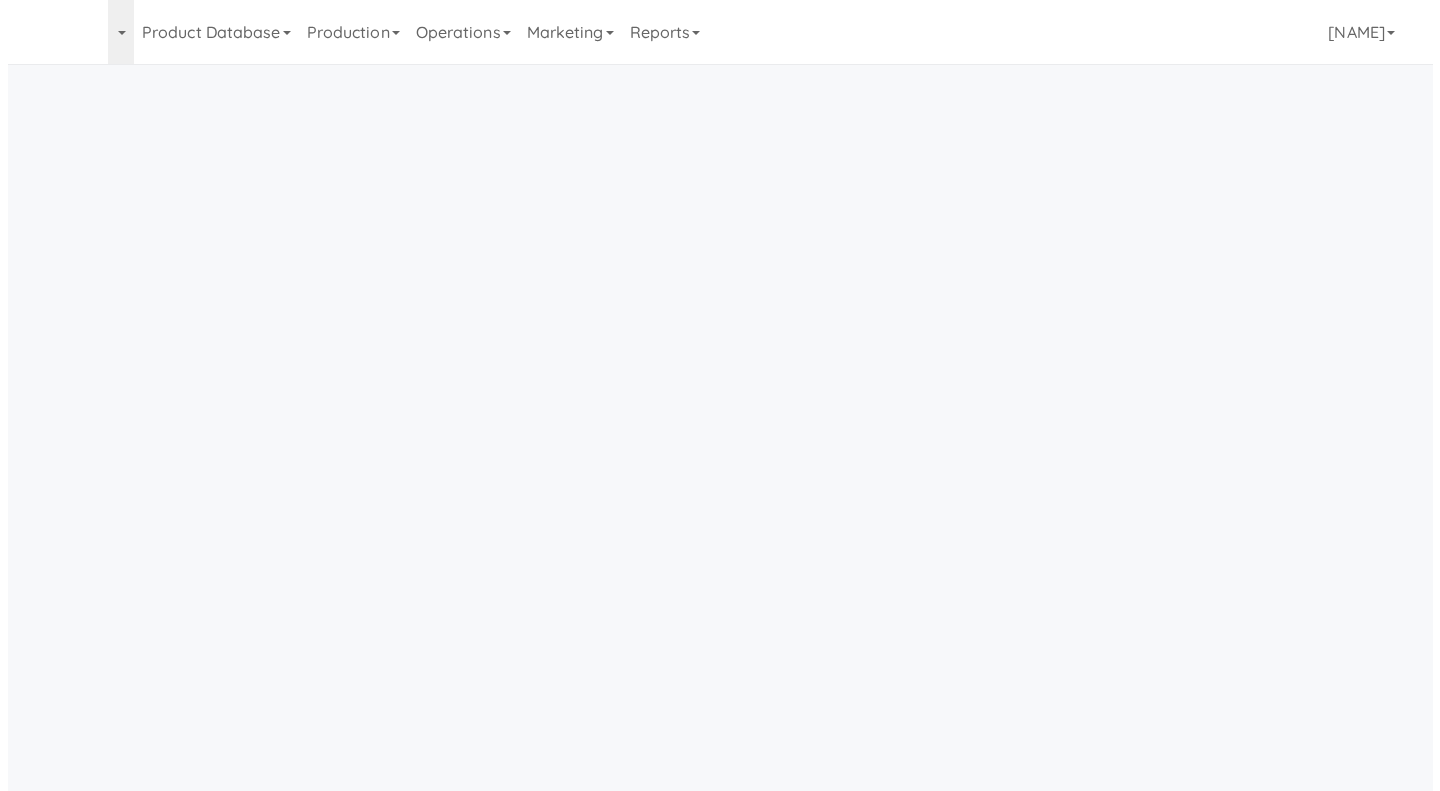 scroll, scrollTop: 0, scrollLeft: 0, axis: both 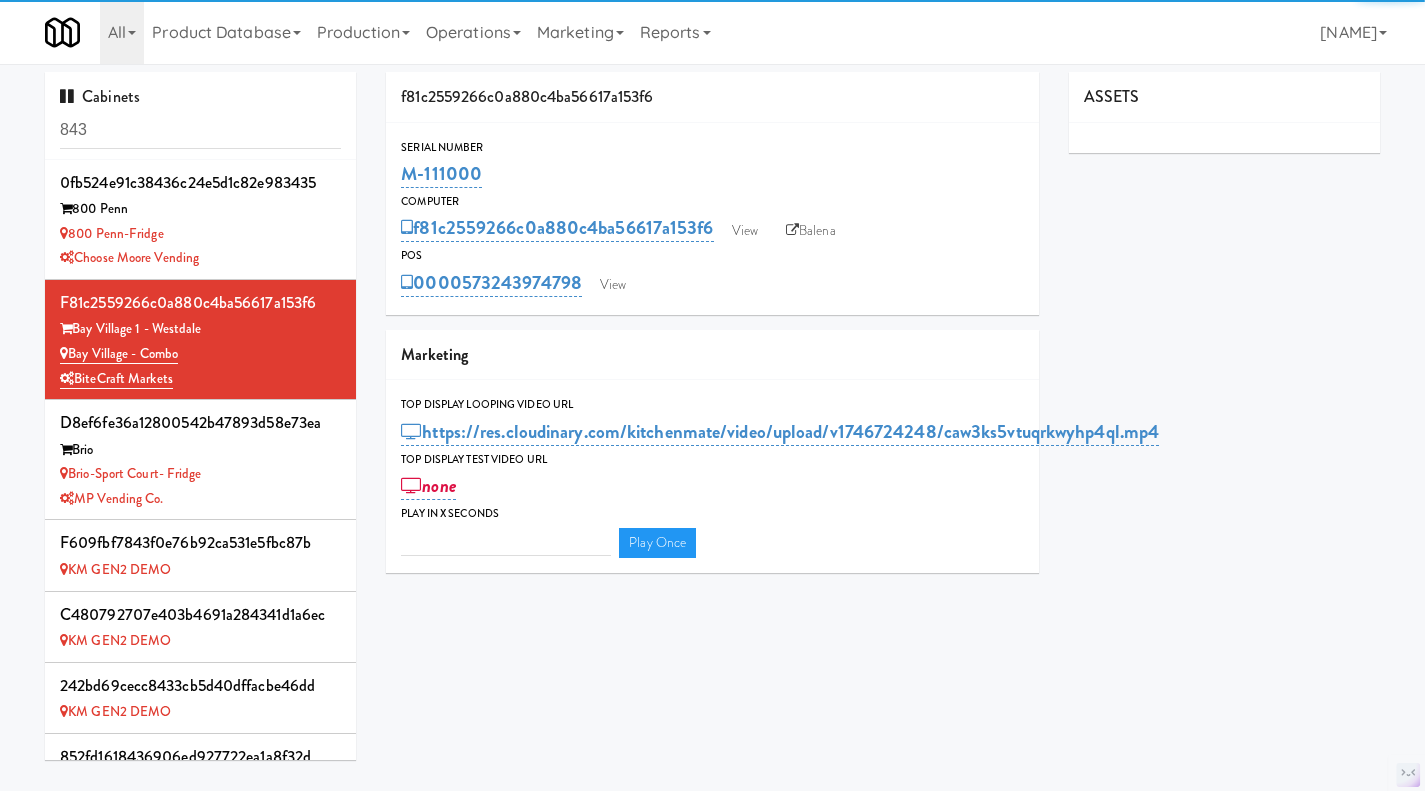 type on "3" 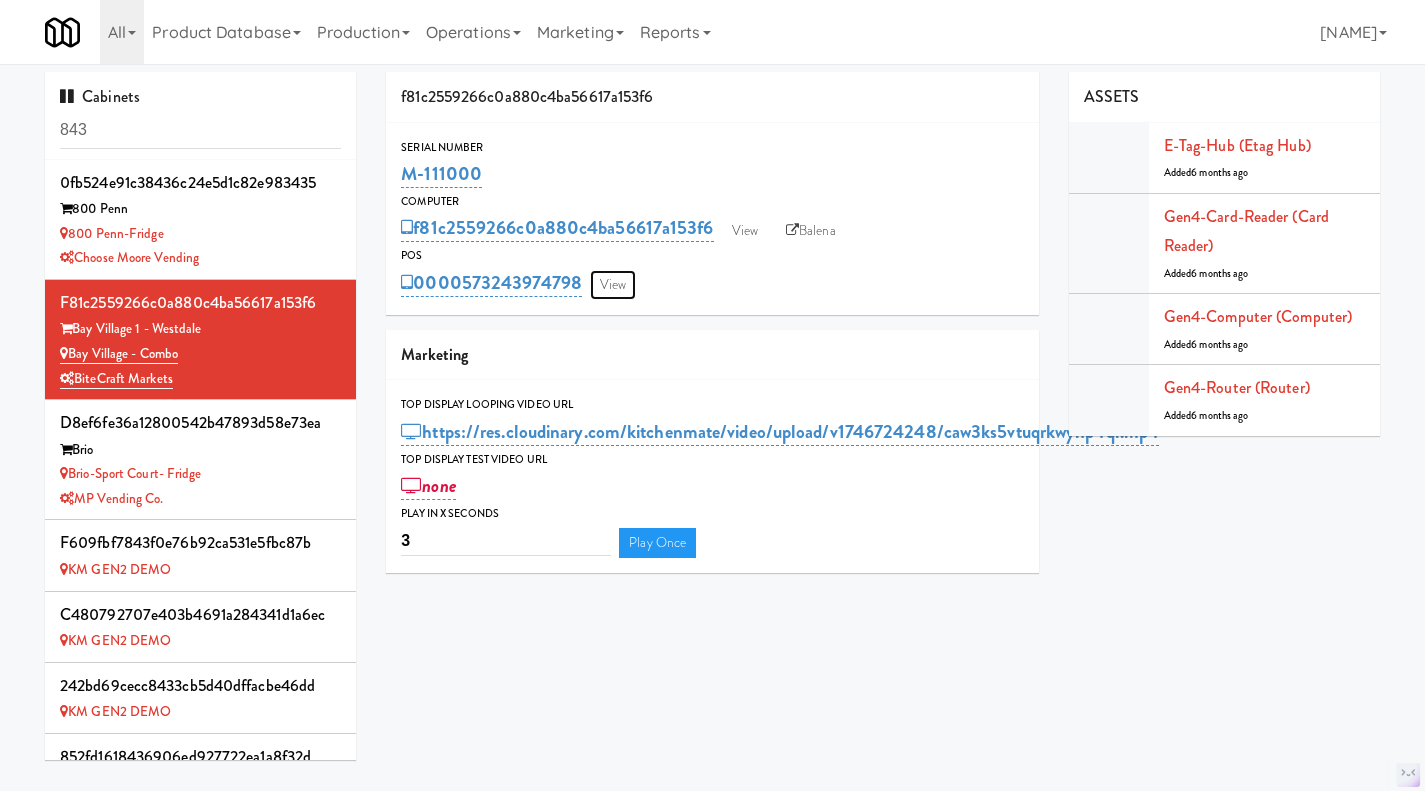 click on "View" at bounding box center [613, 285] 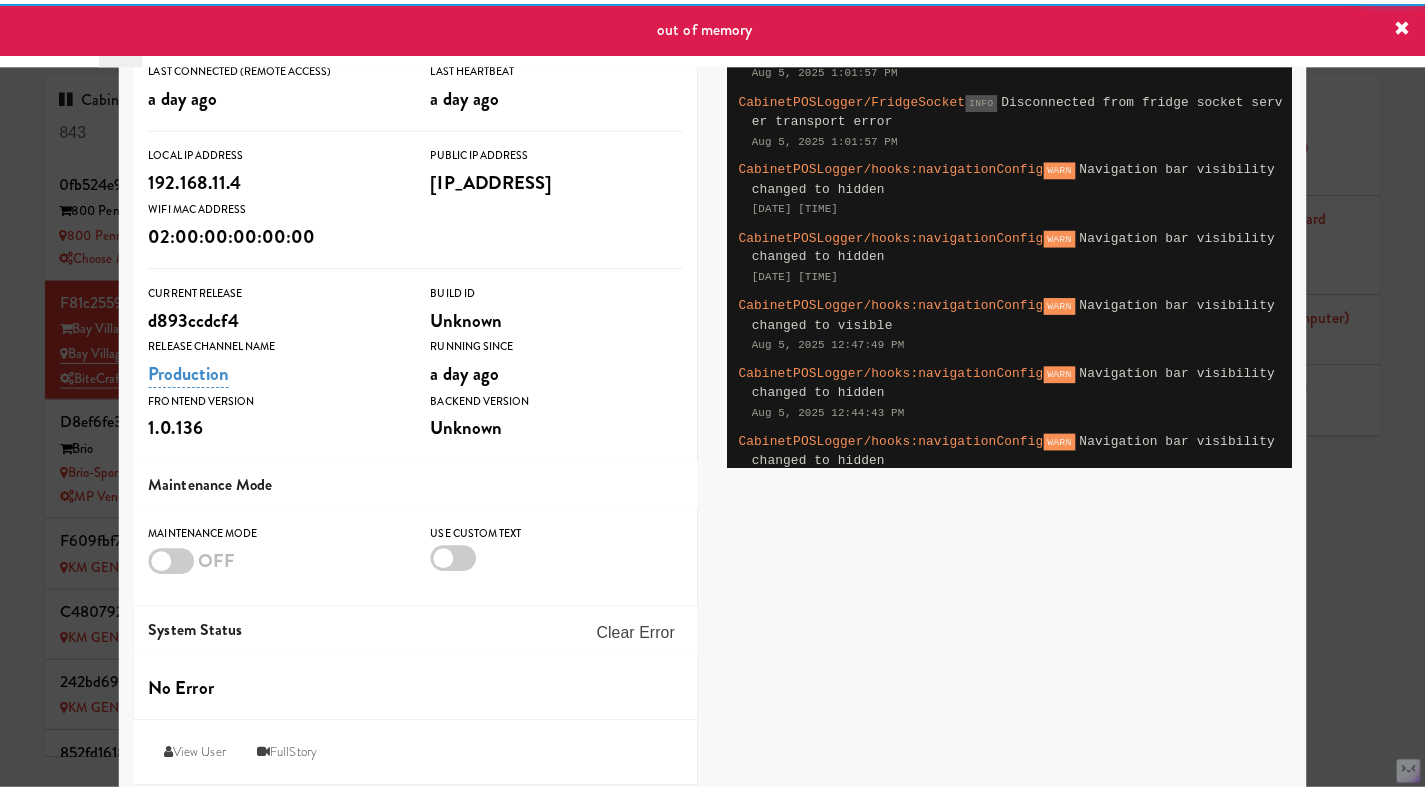 scroll, scrollTop: 298, scrollLeft: 0, axis: vertical 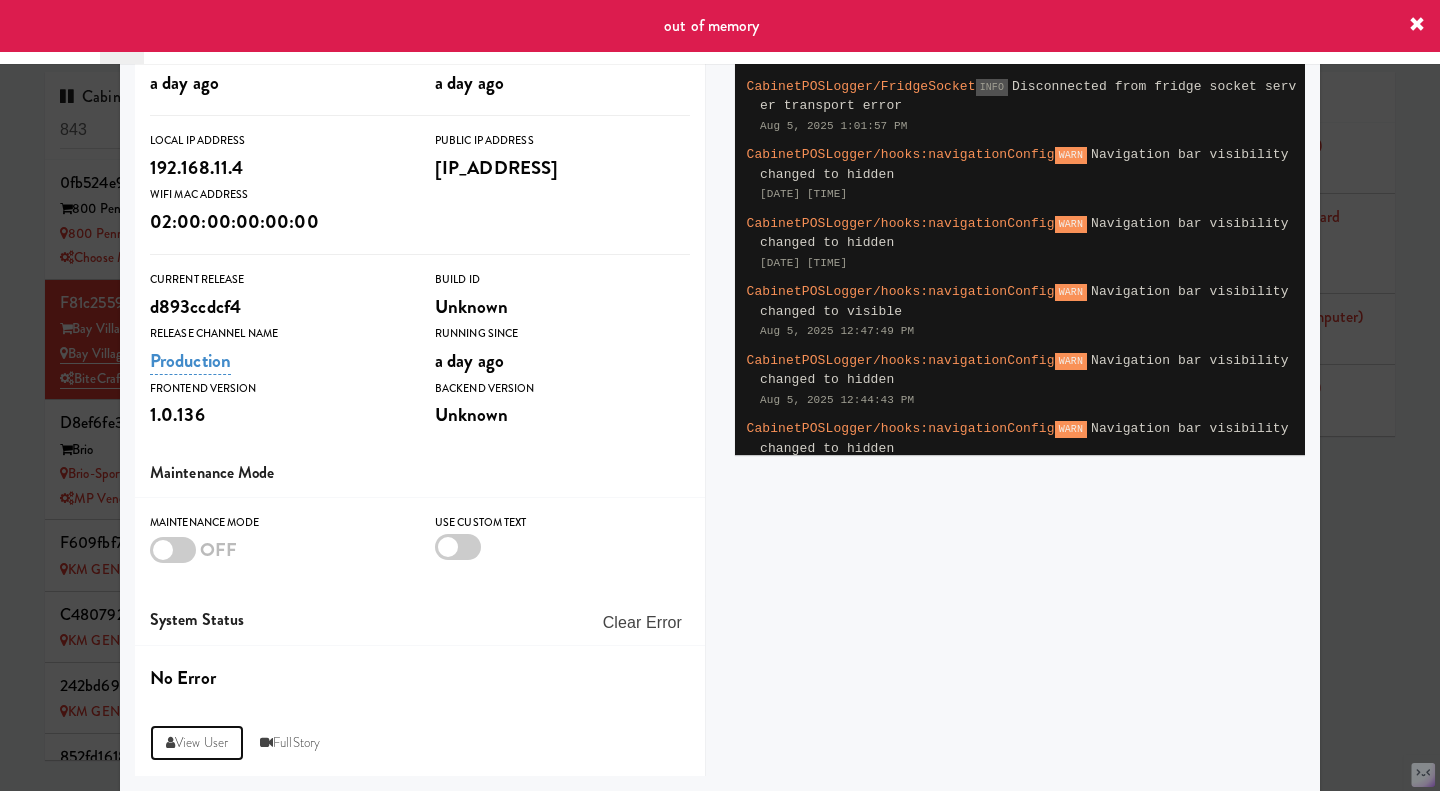 click on "View User" at bounding box center [197, 743] 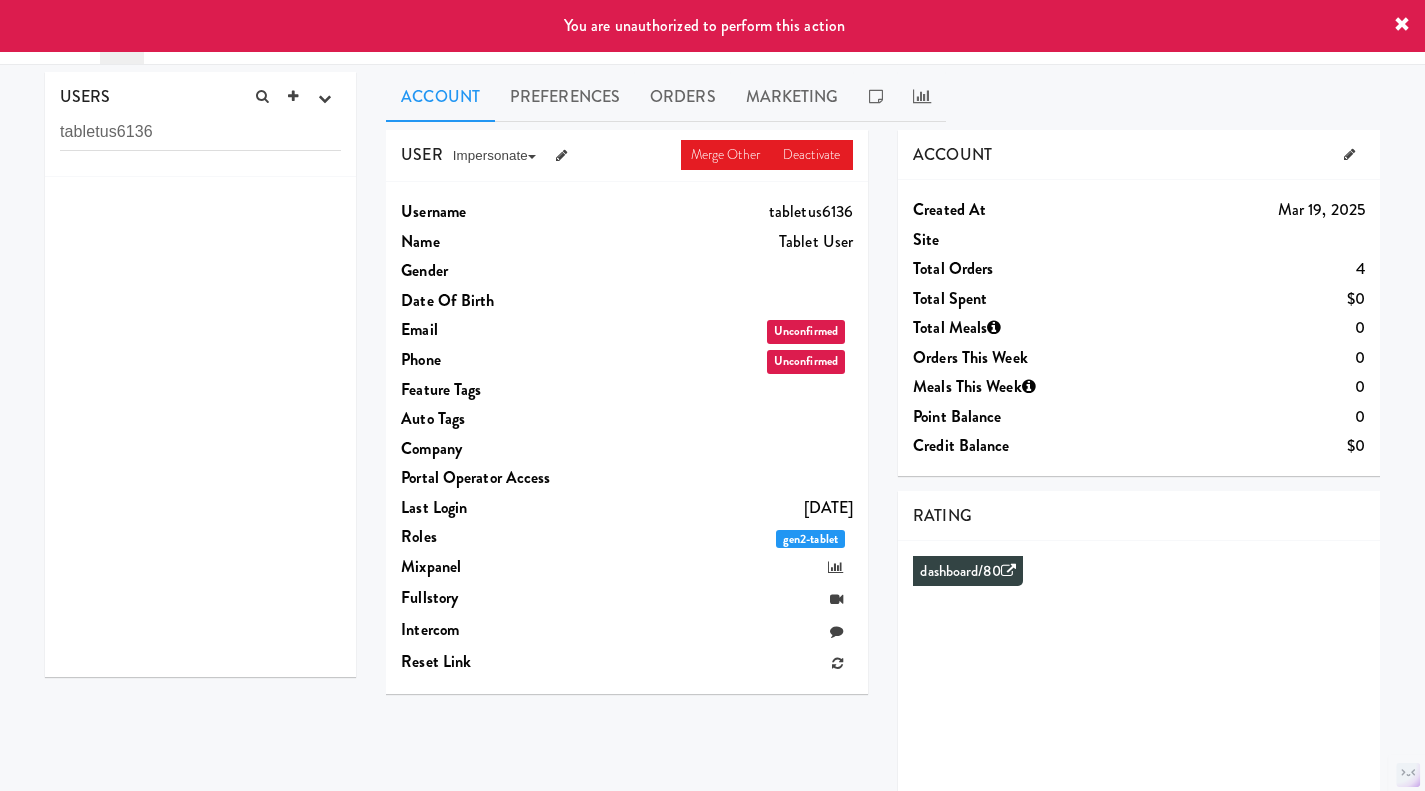 click at bounding box center (1349, 154) 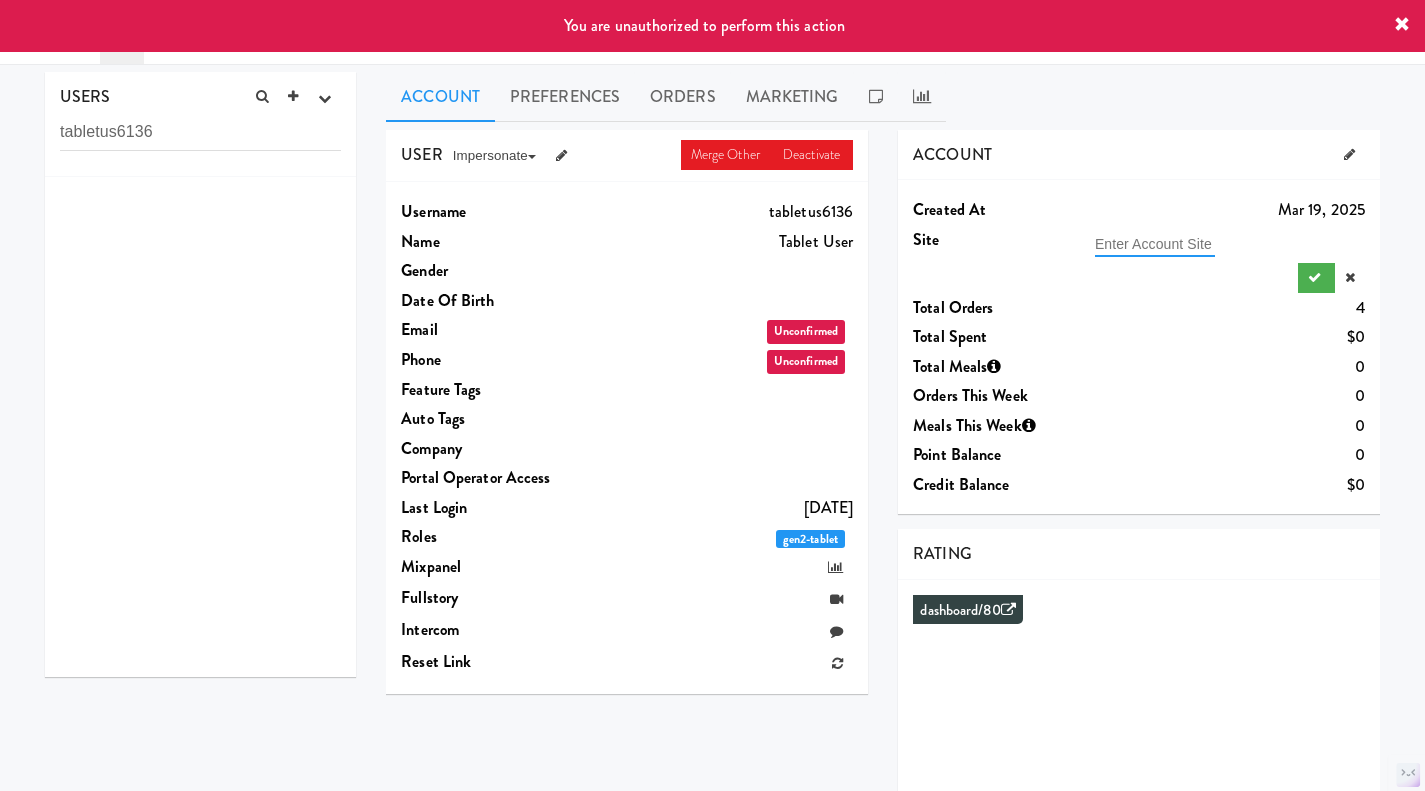 click at bounding box center [1155, 244] 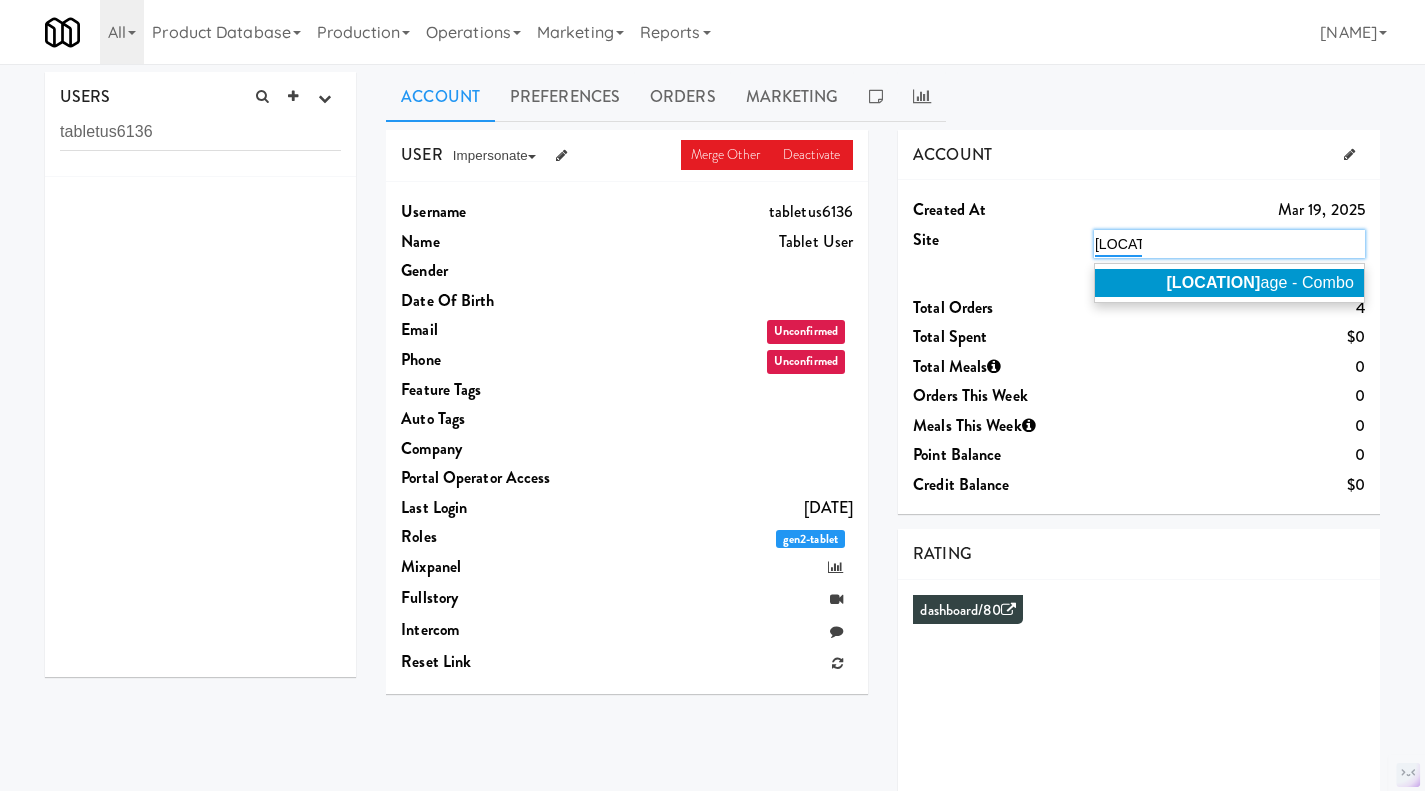 type on "bay vill" 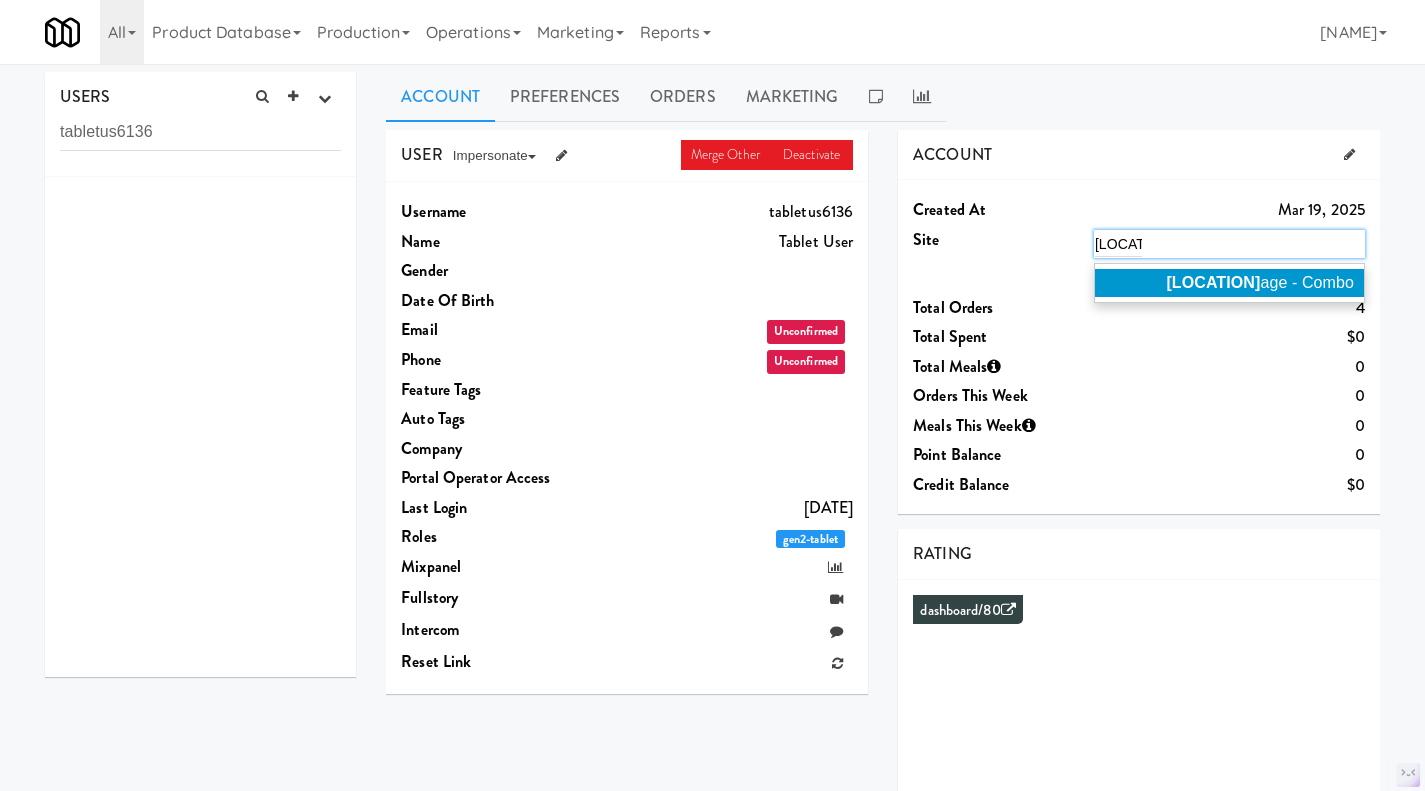 click on "Bay Vill" at bounding box center [1213, 282] 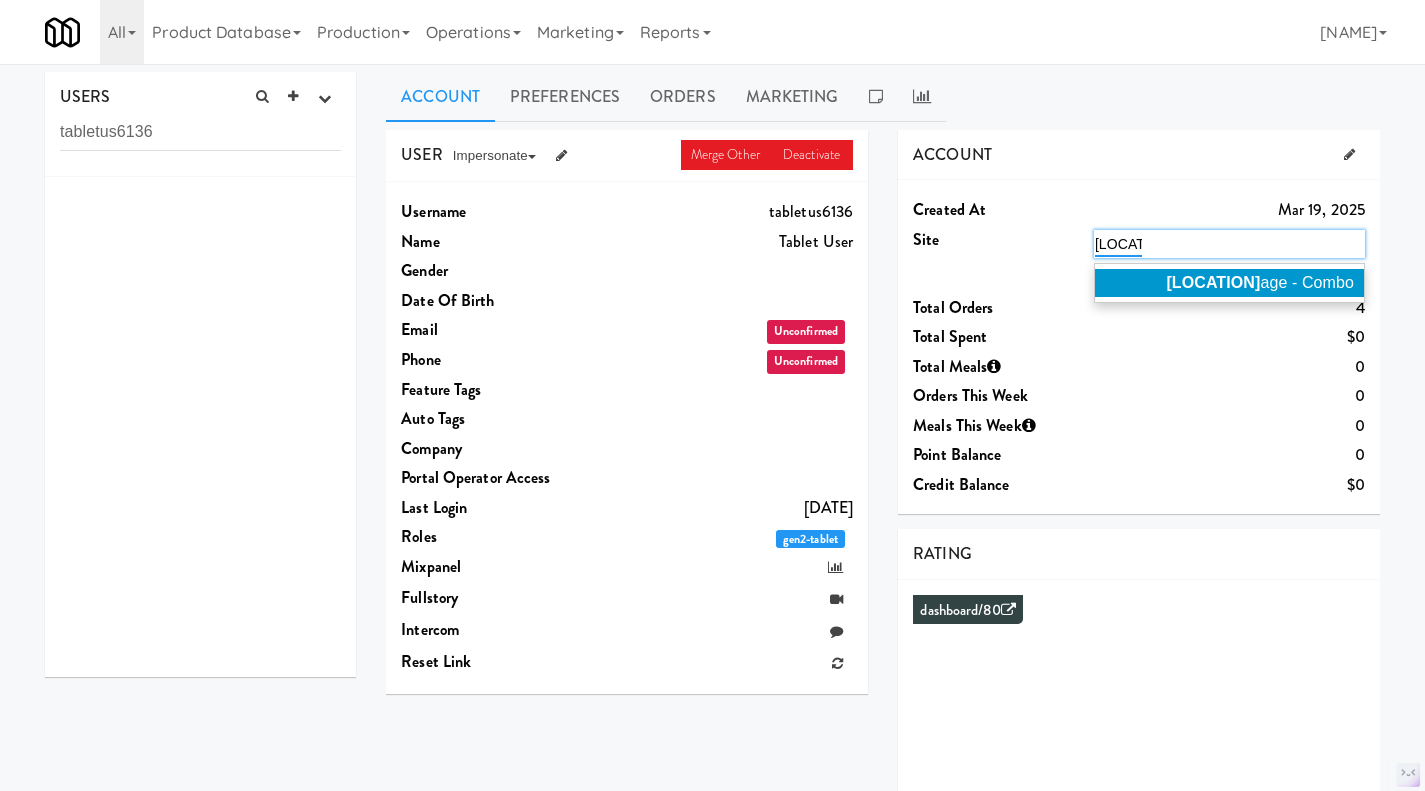 type 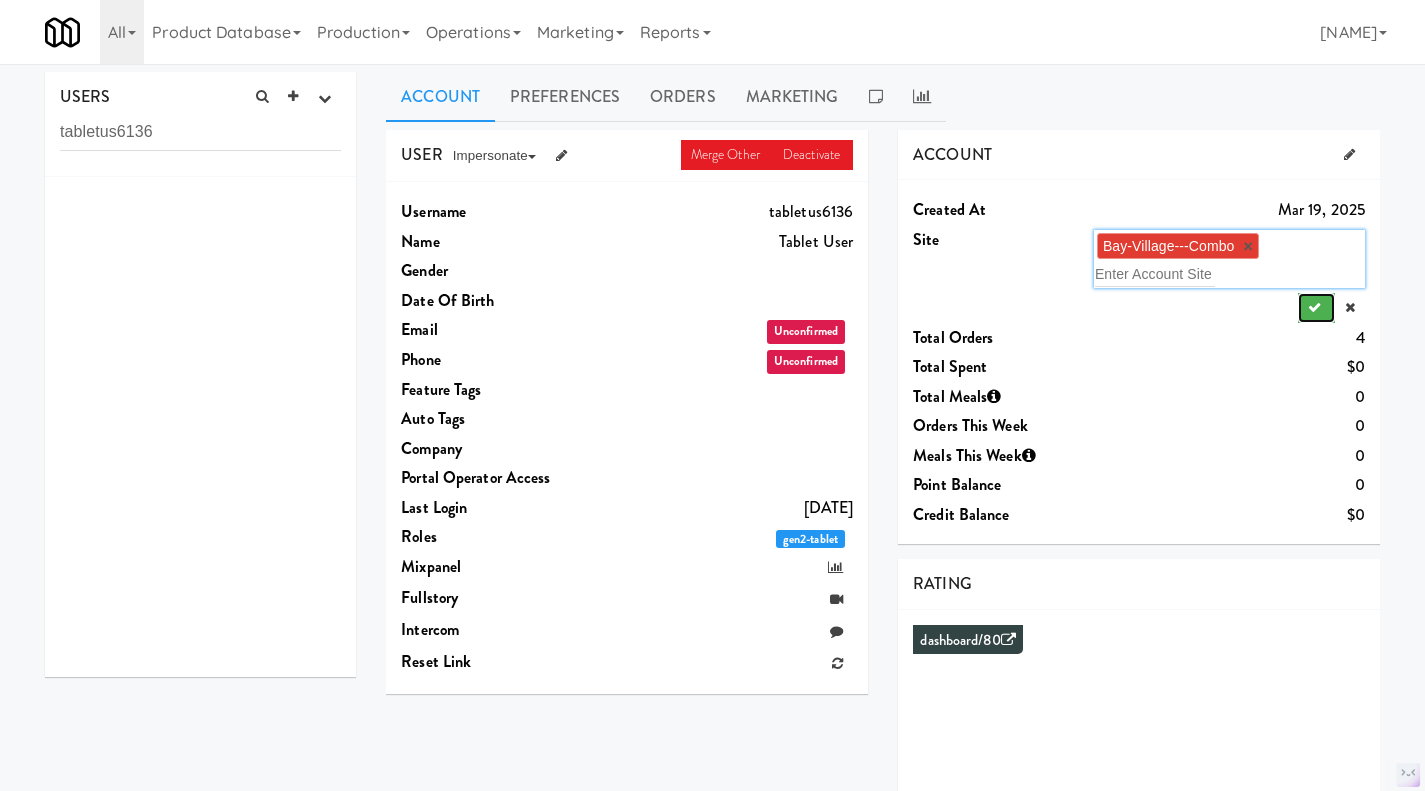 click at bounding box center [1314, 307] 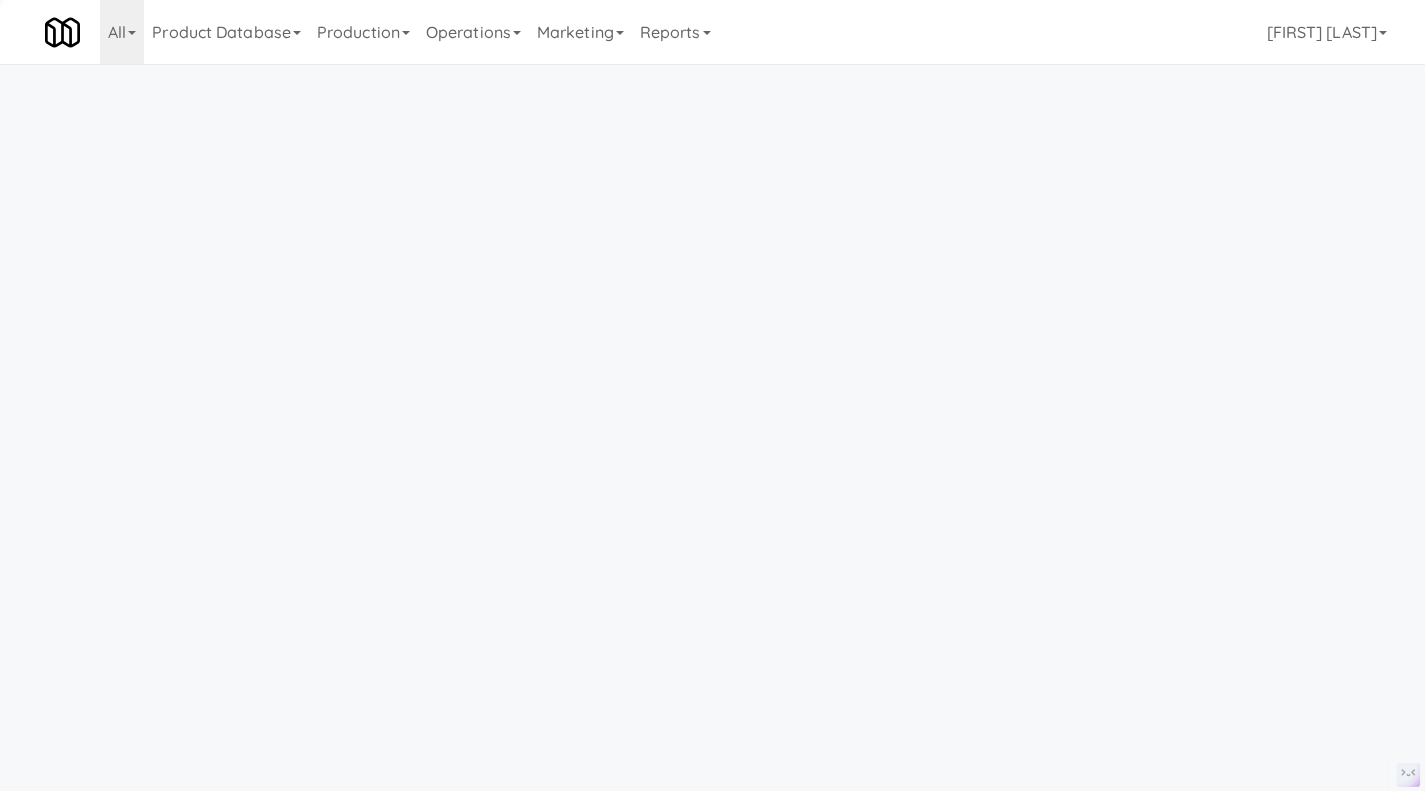 scroll, scrollTop: 0, scrollLeft: 0, axis: both 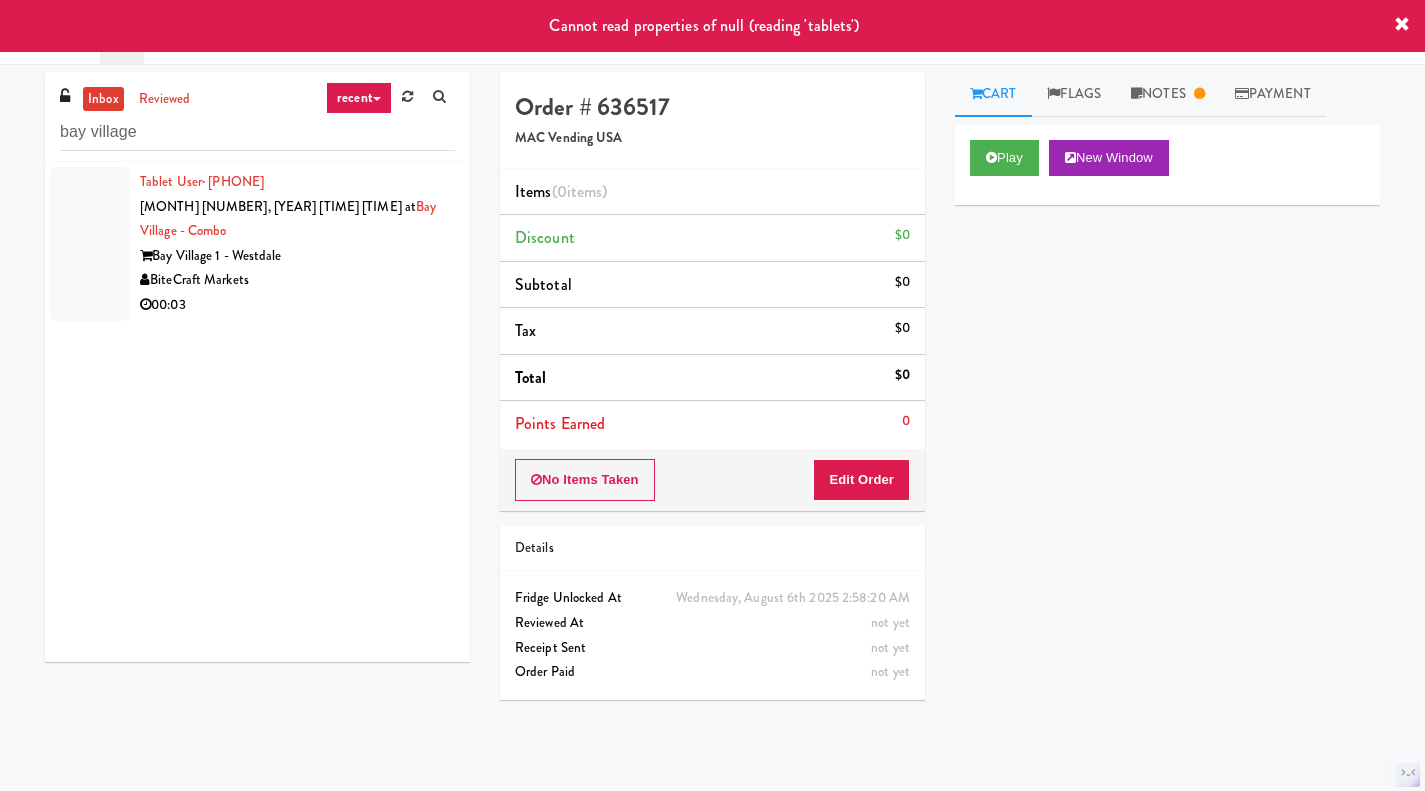 type on "bay village" 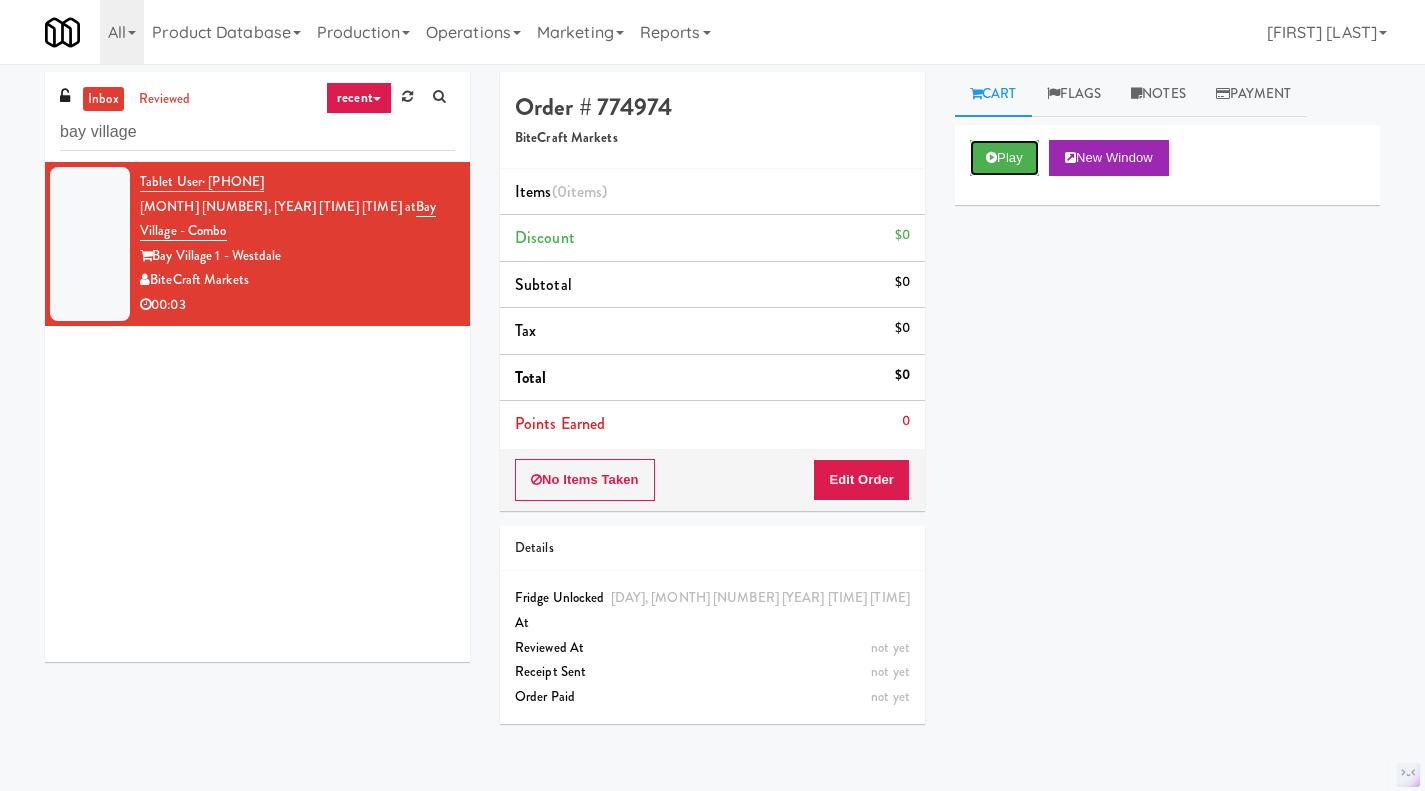 click on "Play" at bounding box center (1004, 158) 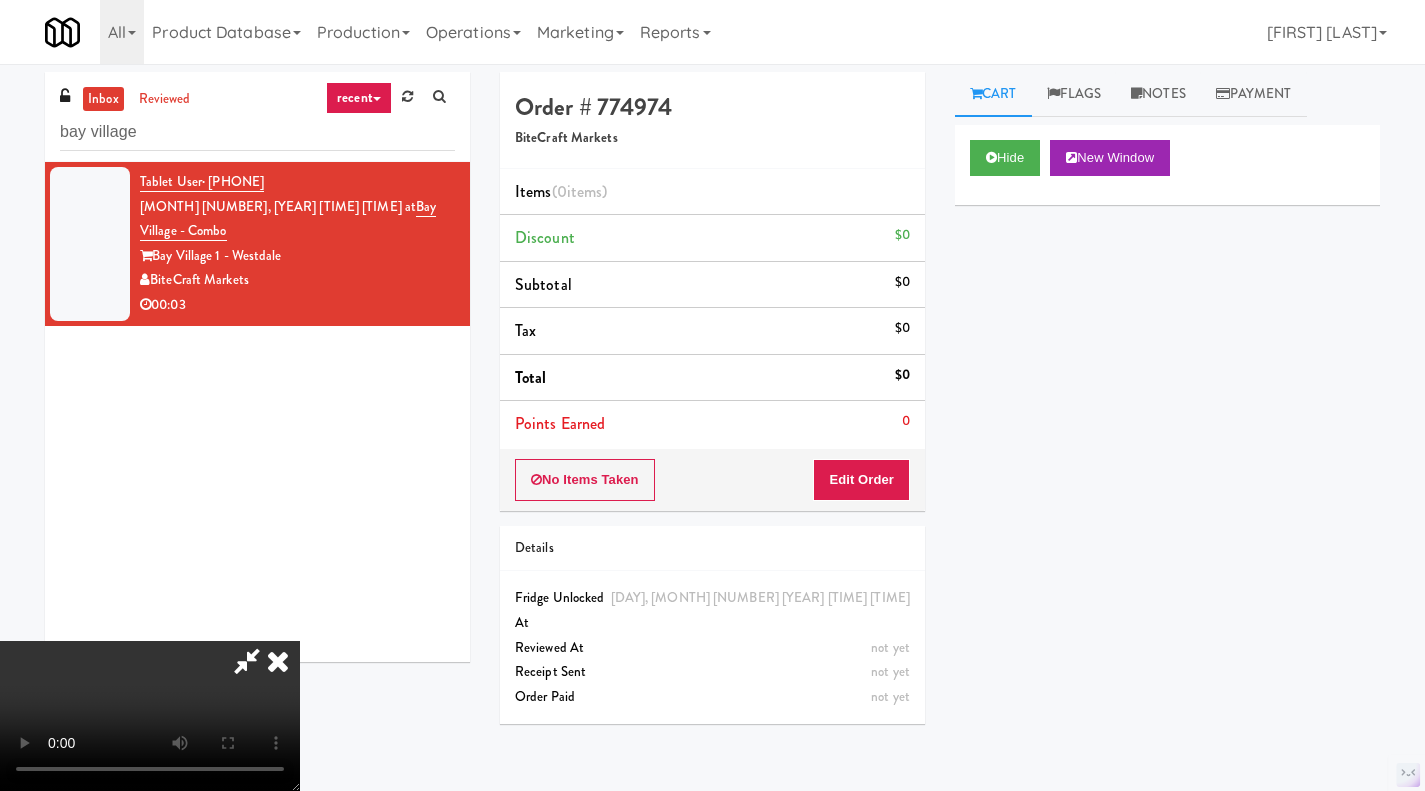 click at bounding box center [278, 661] 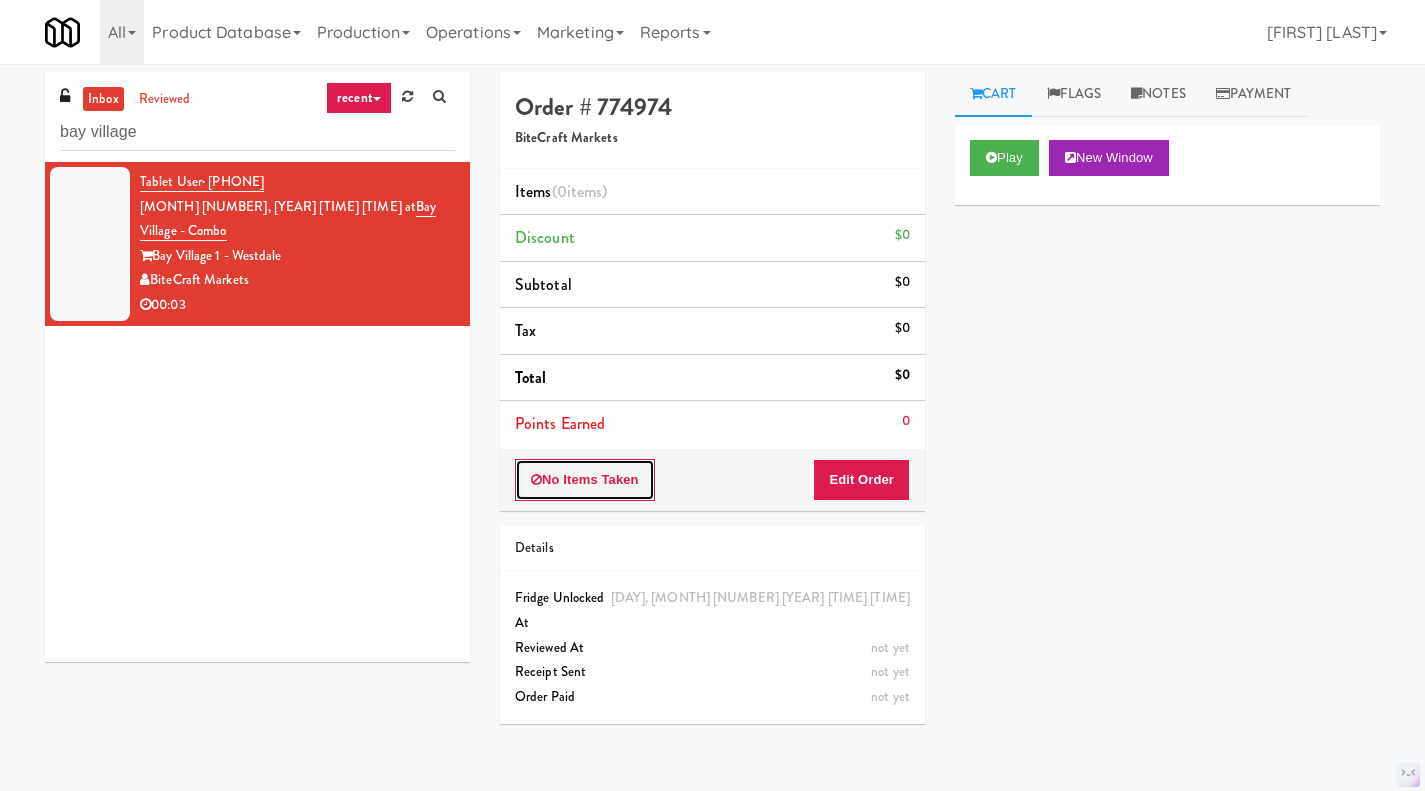 click on "No Items Taken" at bounding box center (585, 480) 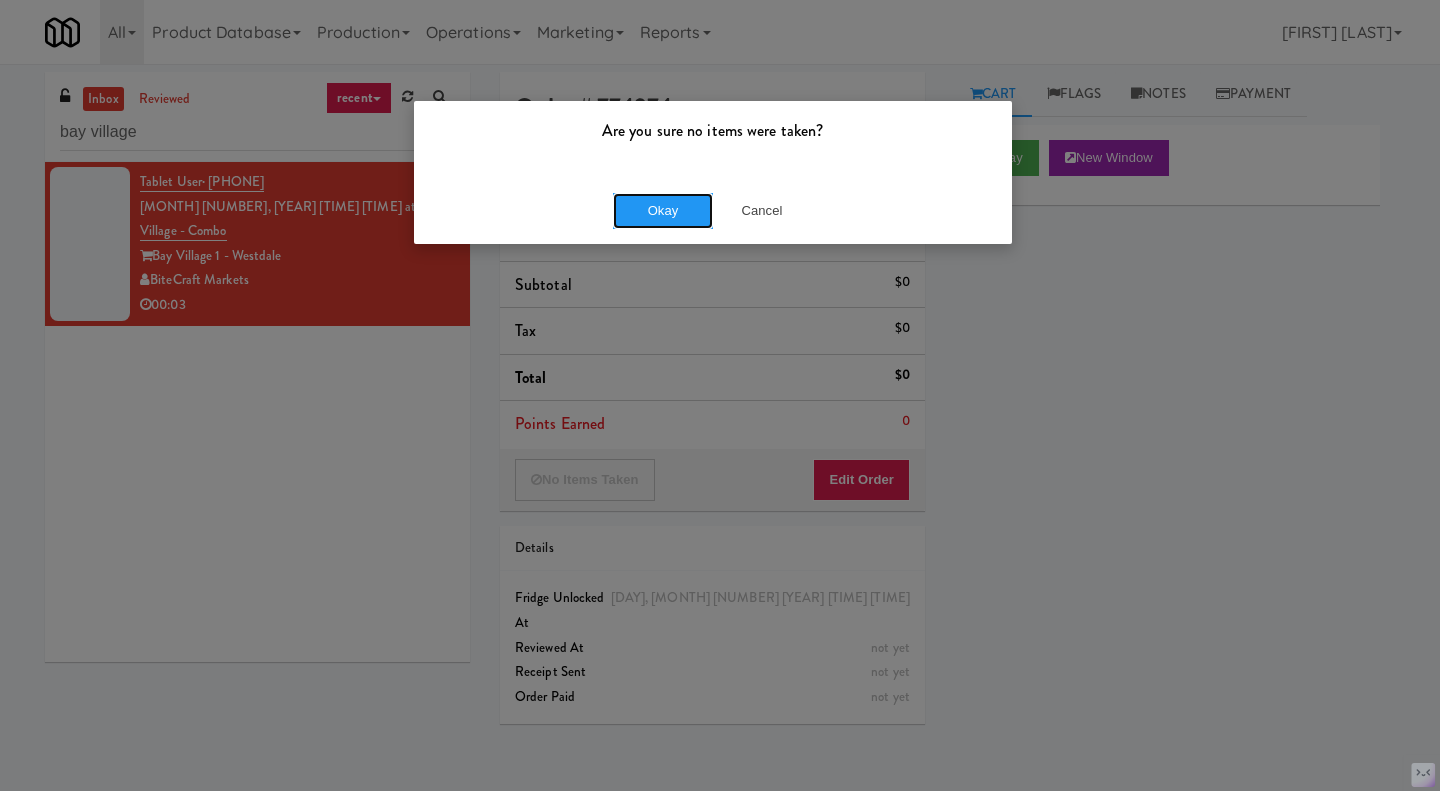 click on "Okay" at bounding box center (663, 211) 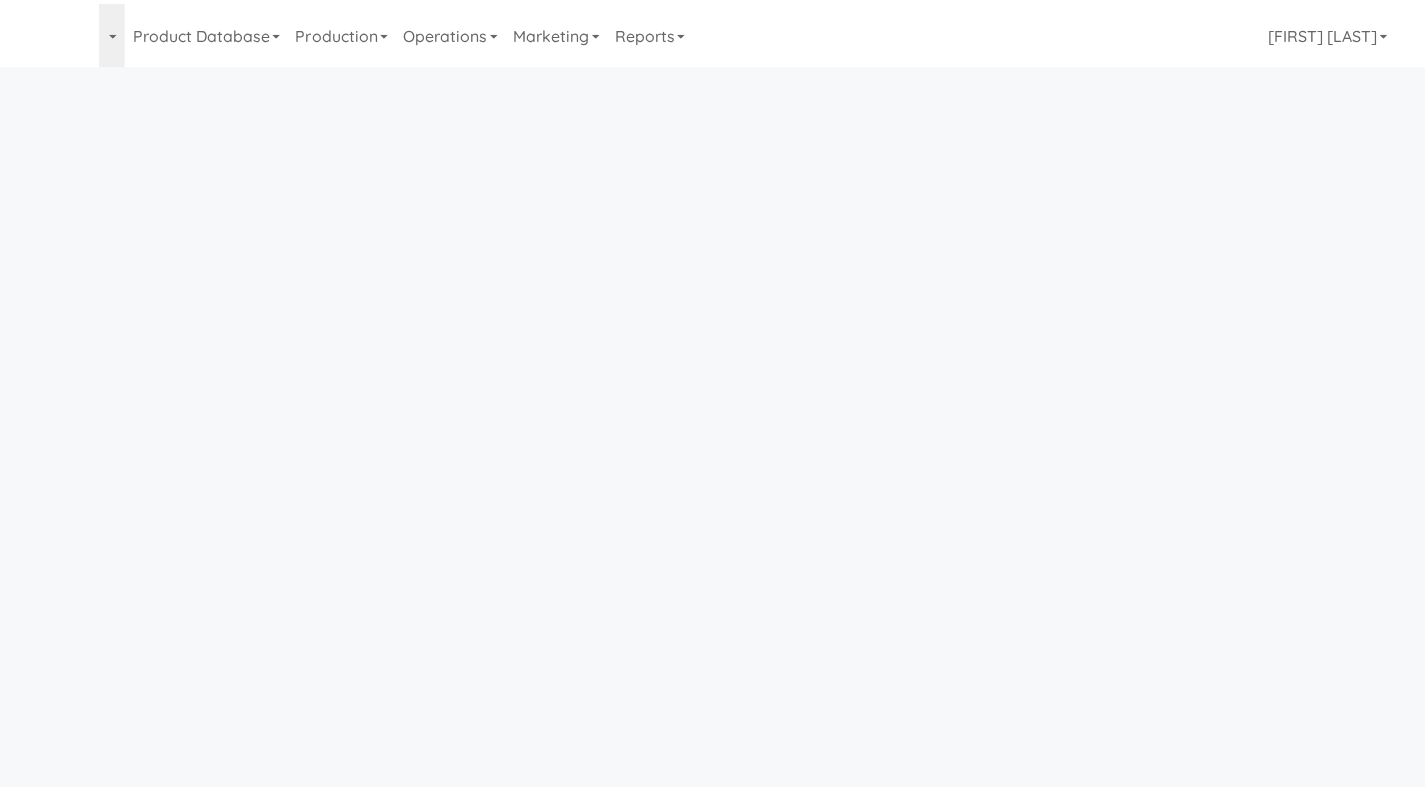 scroll, scrollTop: 0, scrollLeft: 0, axis: both 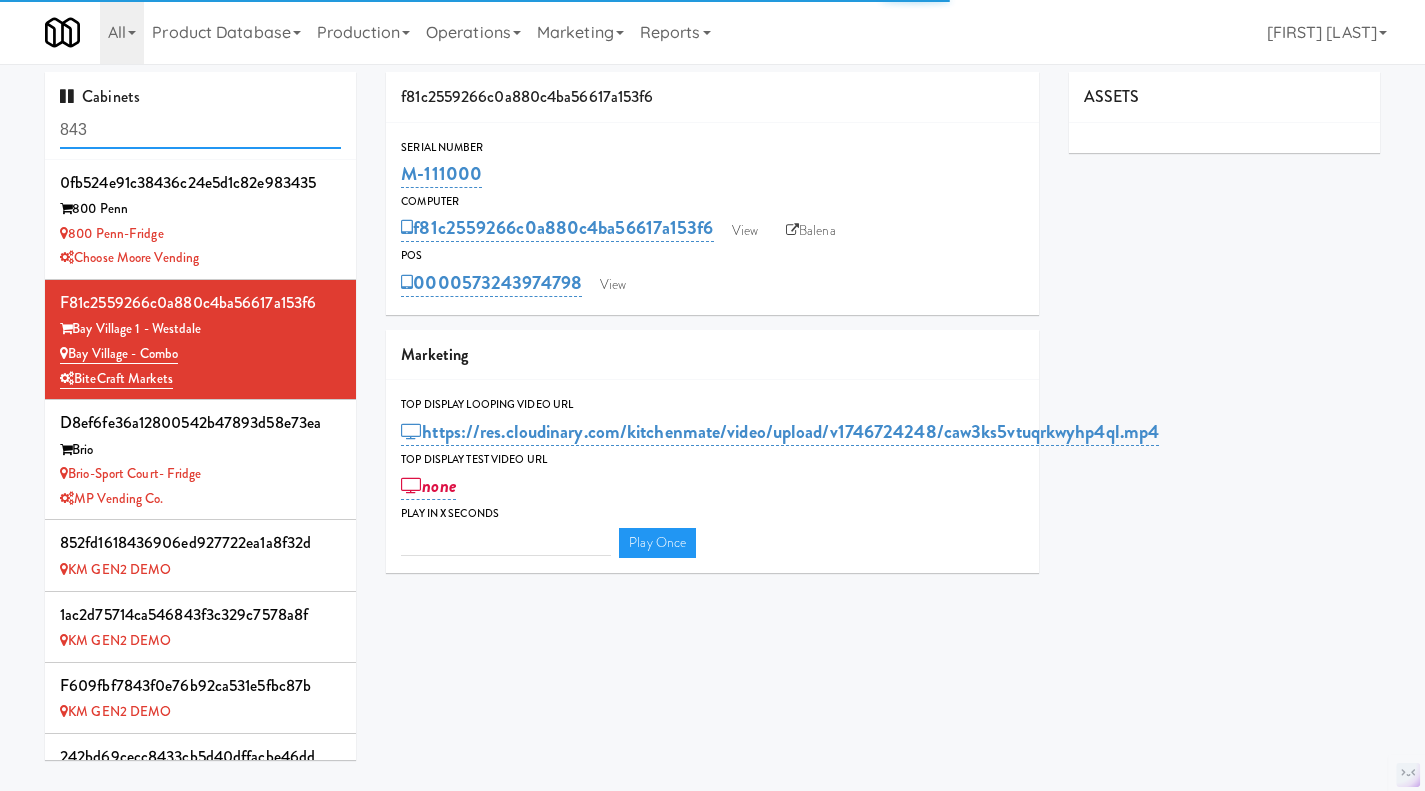 type on "3" 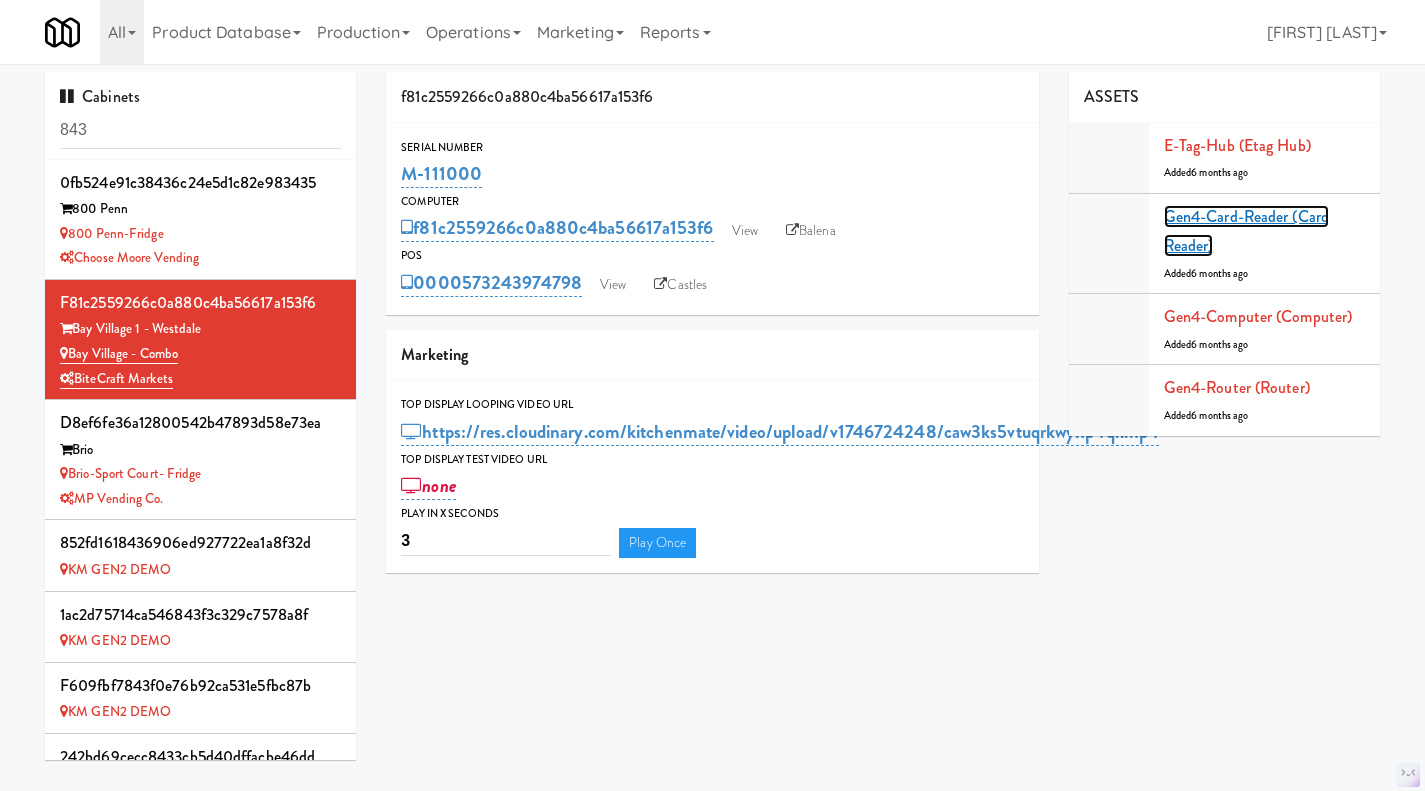 click on "Gen4-card-reader (Card Reader)" at bounding box center [1246, 231] 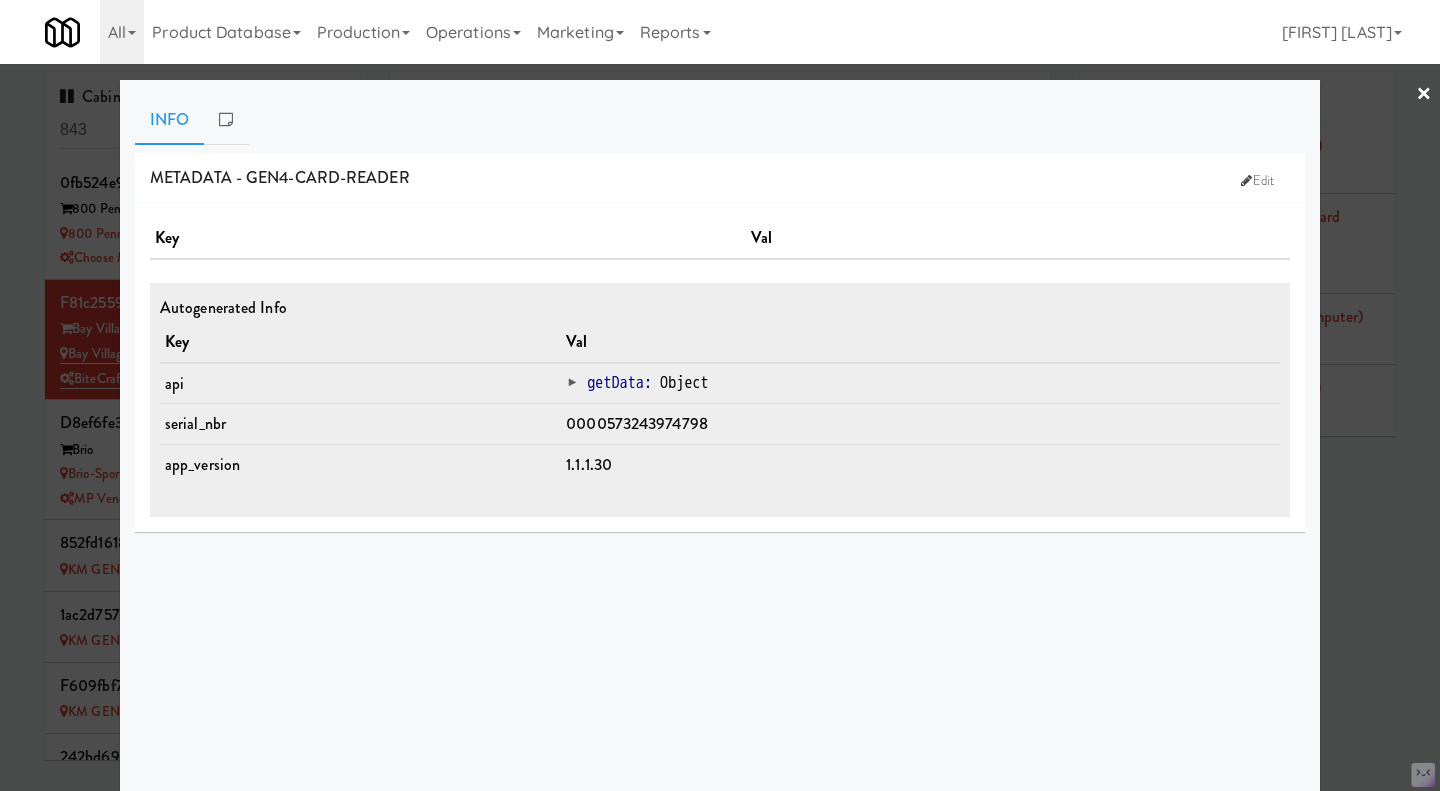 drag, startPoint x: 1379, startPoint y: 532, endPoint x: 1368, endPoint y: 528, distance: 11.7046995 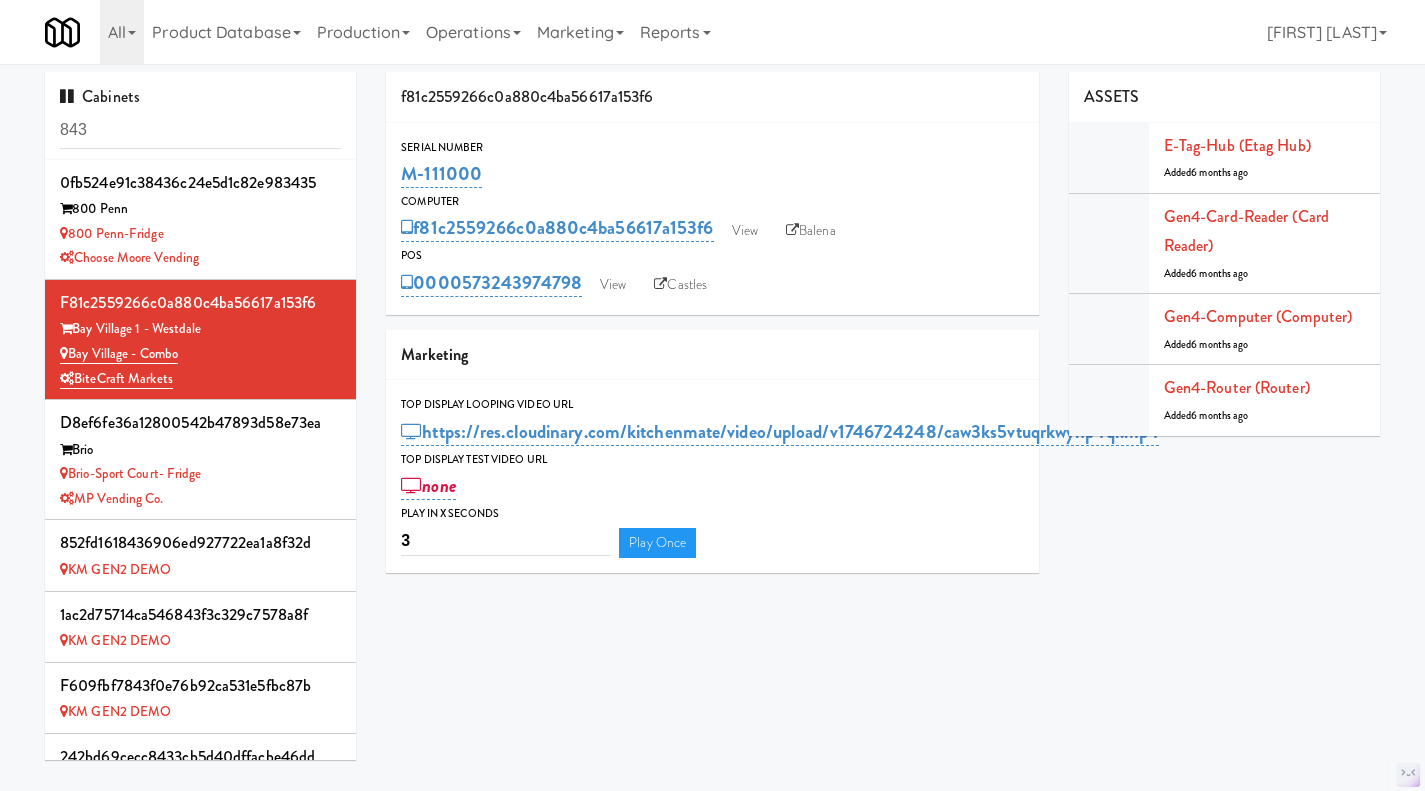 click on "Operations" at bounding box center (473, 32) 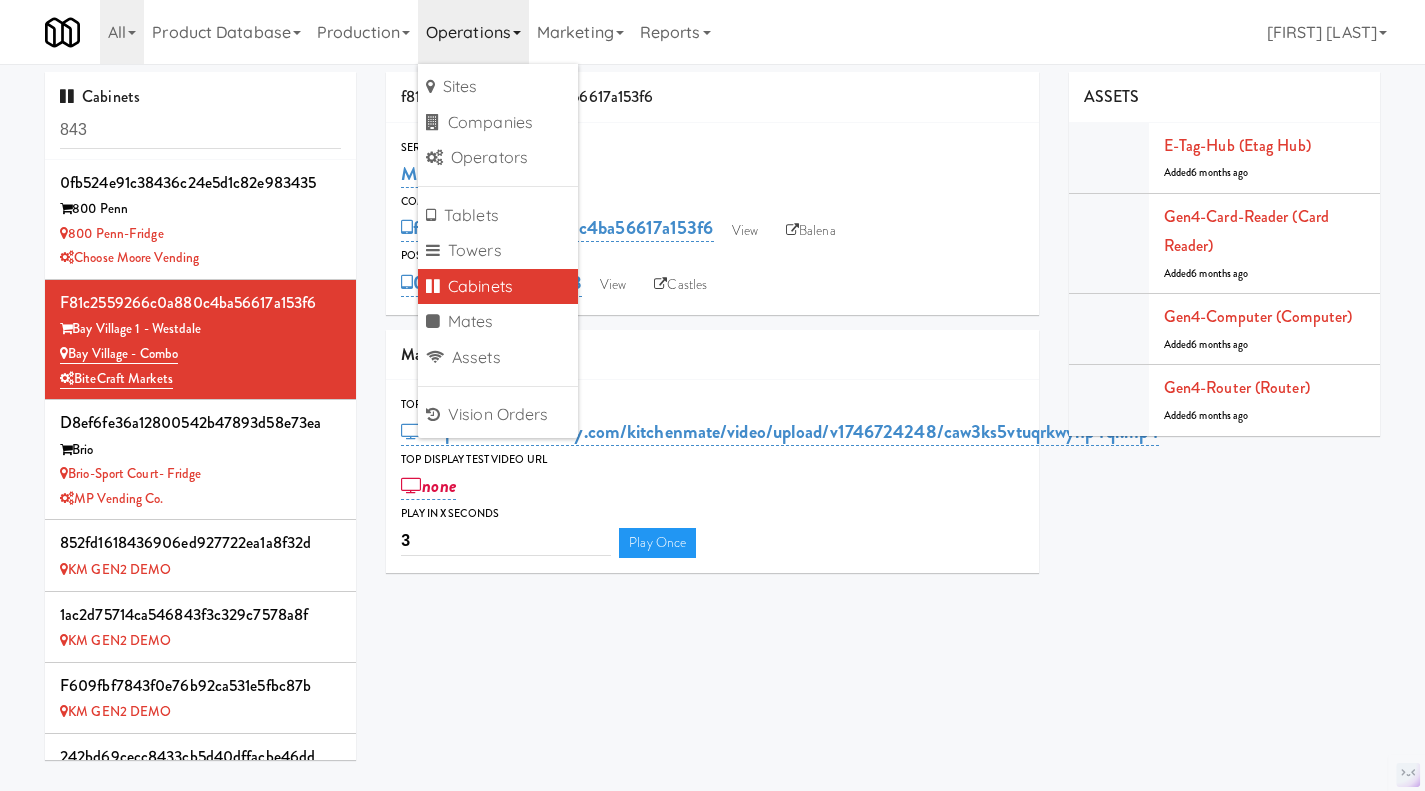 click on "f81c2559266c0a880c4ba56617a153f6" at bounding box center [712, 97] 